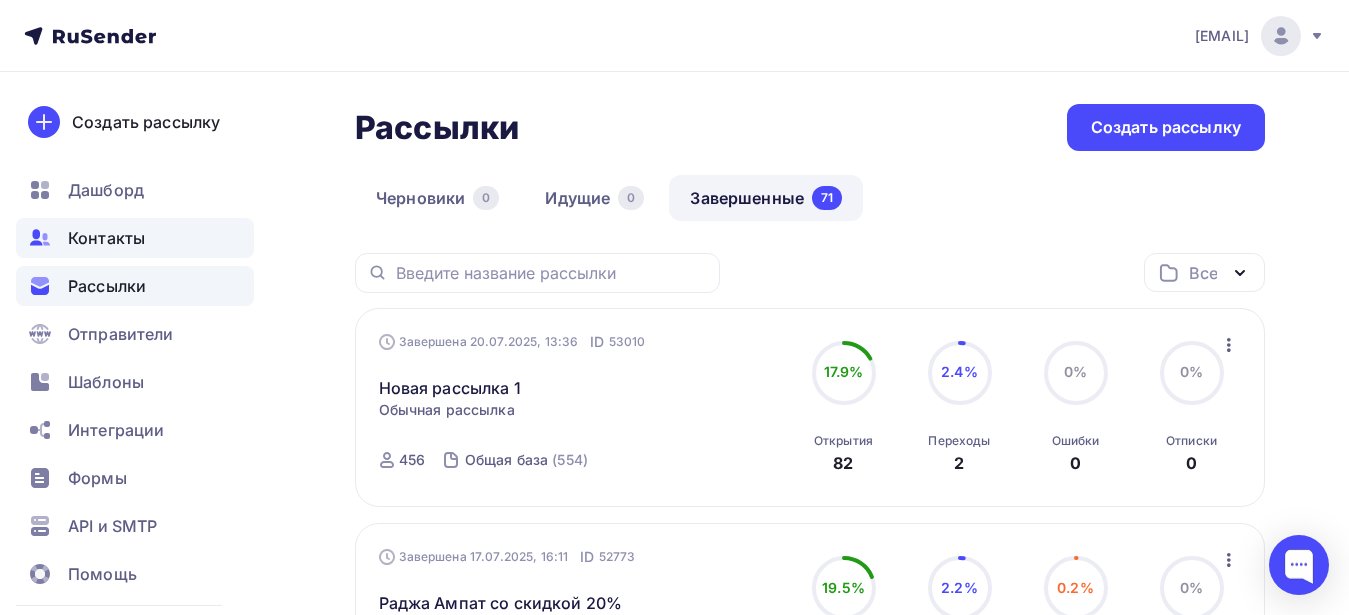 scroll, scrollTop: 0, scrollLeft: 0, axis: both 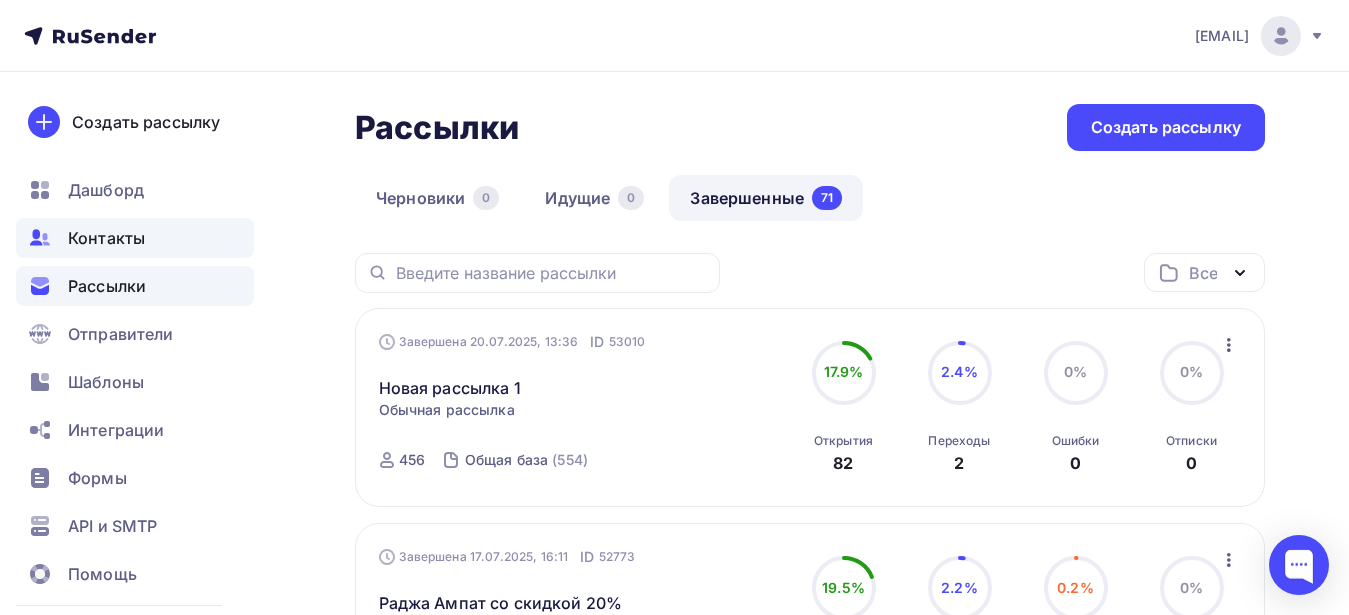click on "Контакты" at bounding box center (135, 238) 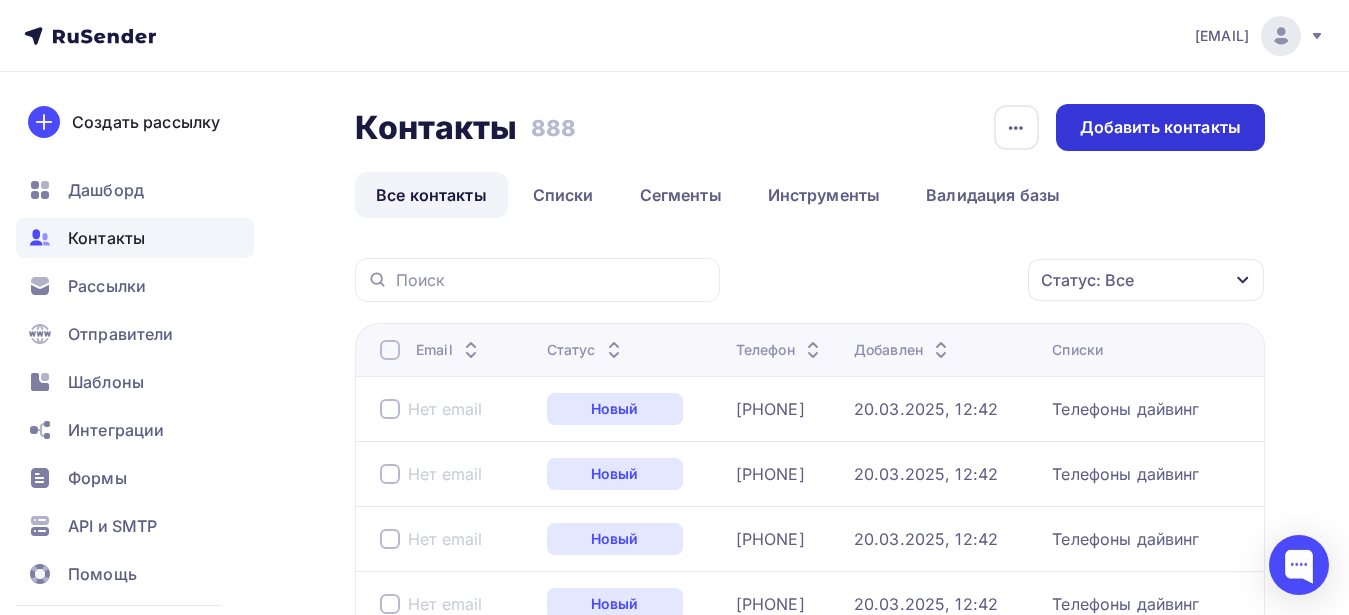 click on "Добавить контакты" at bounding box center (1160, 127) 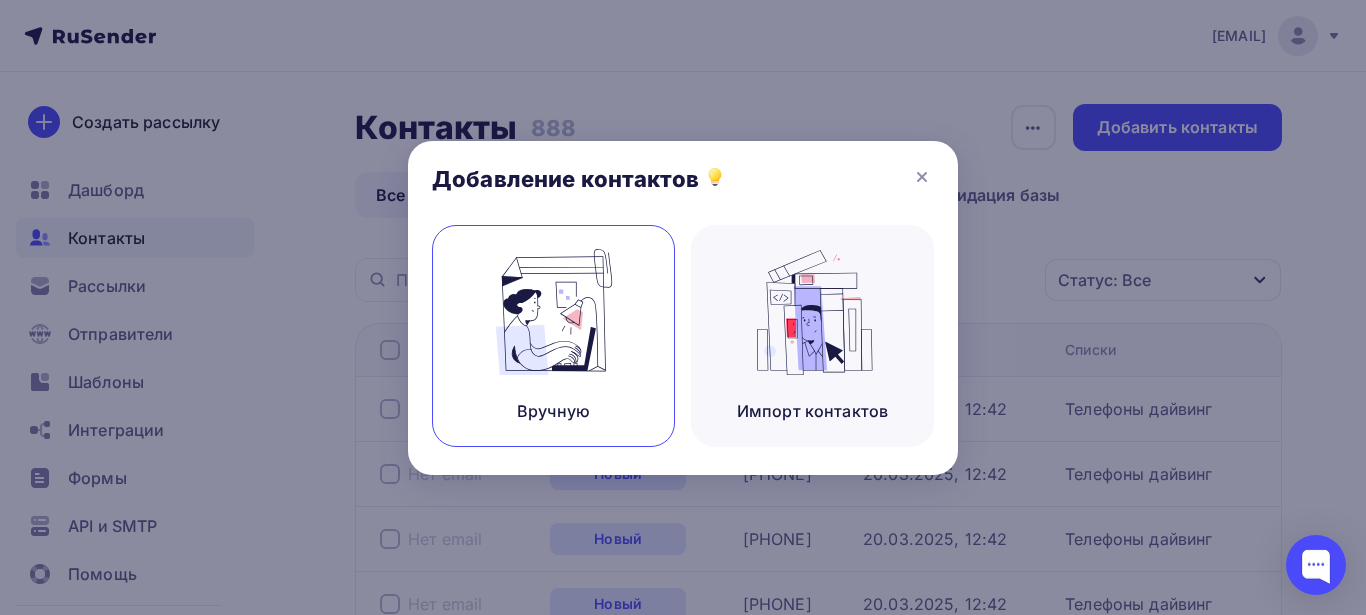 click at bounding box center [554, 312] 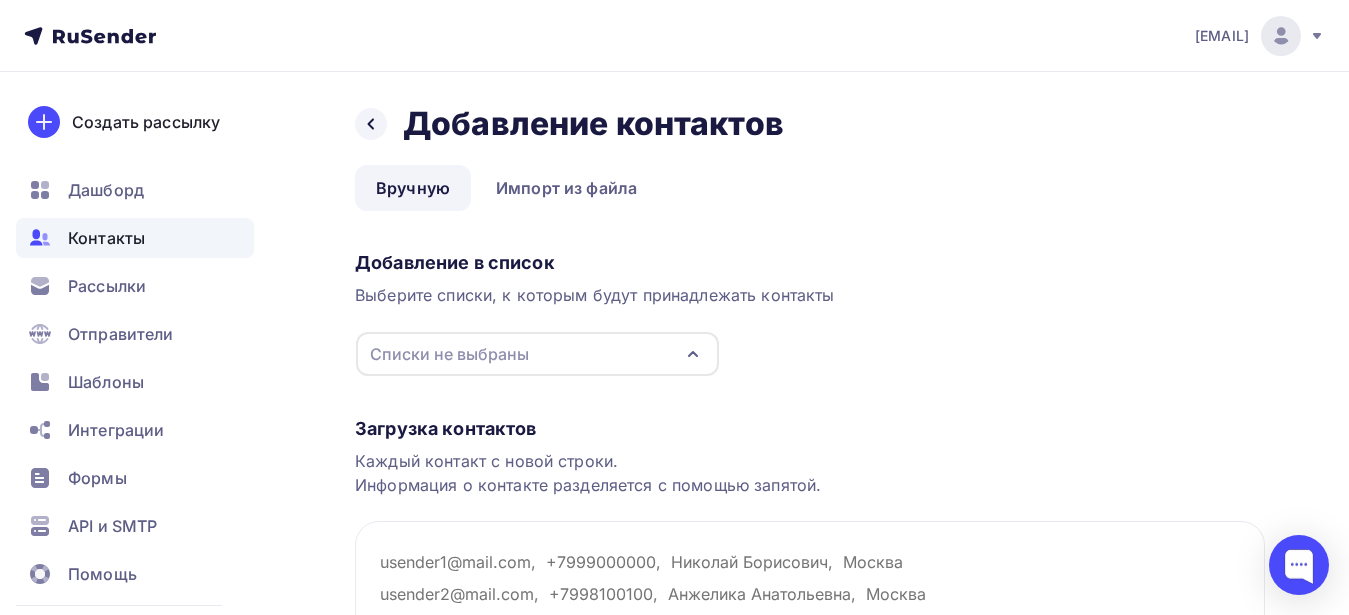 click 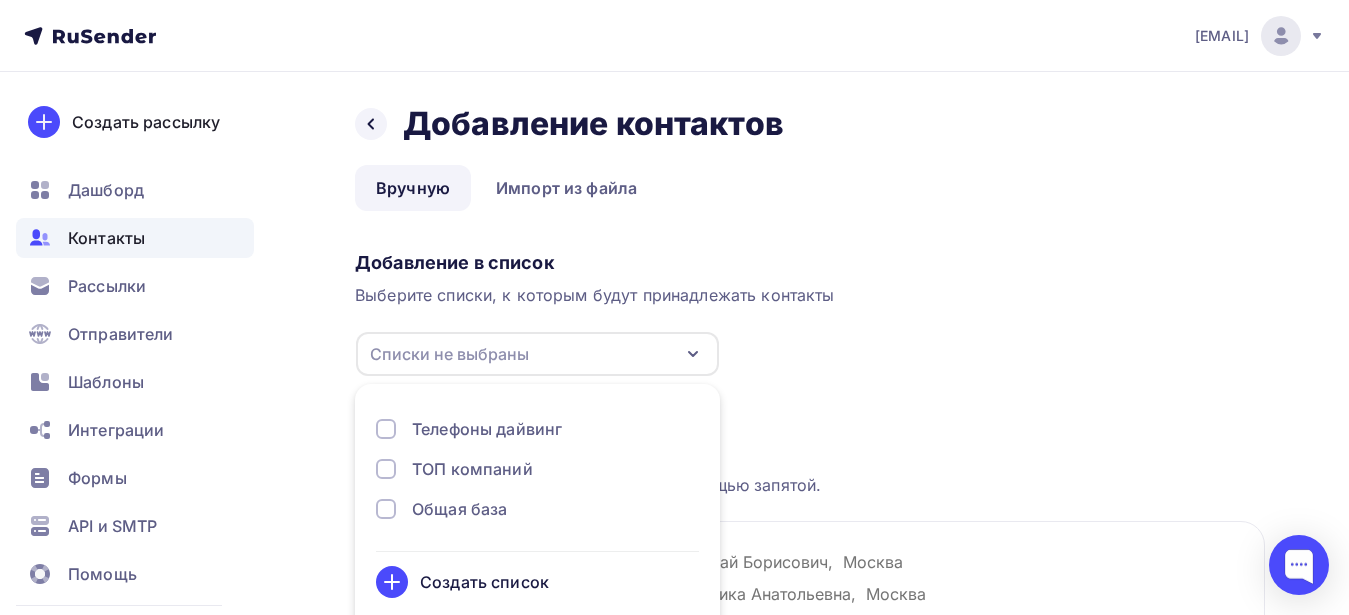 click at bounding box center [386, 509] 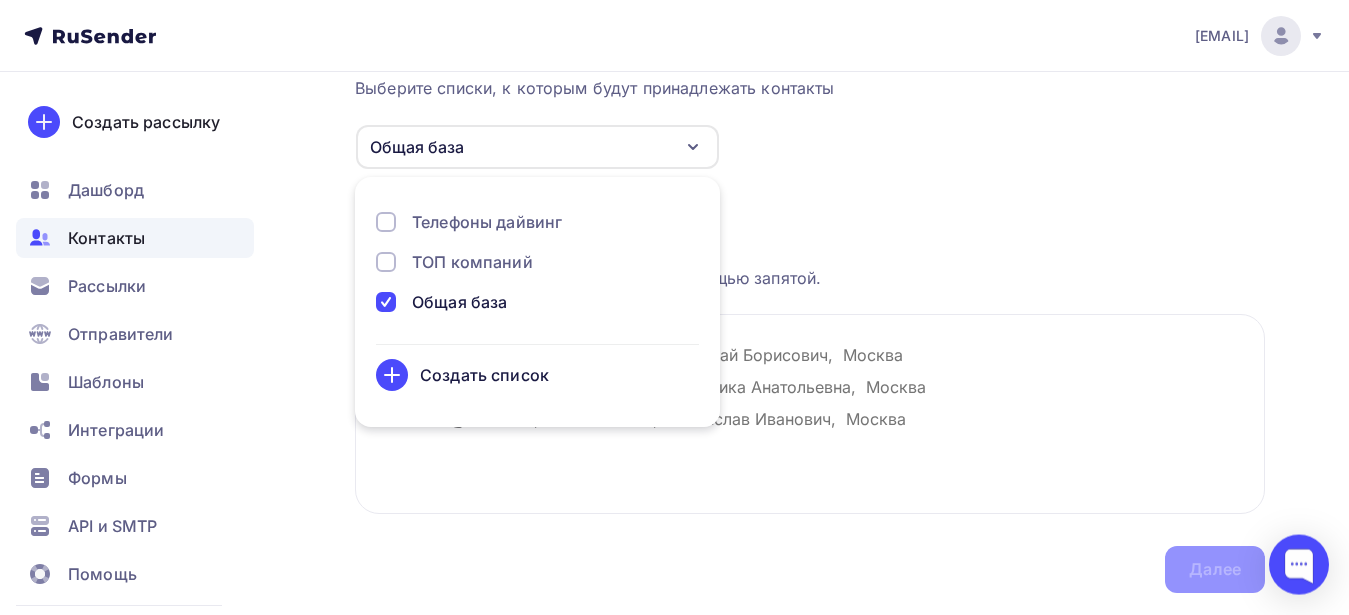 scroll, scrollTop: 265, scrollLeft: 0, axis: vertical 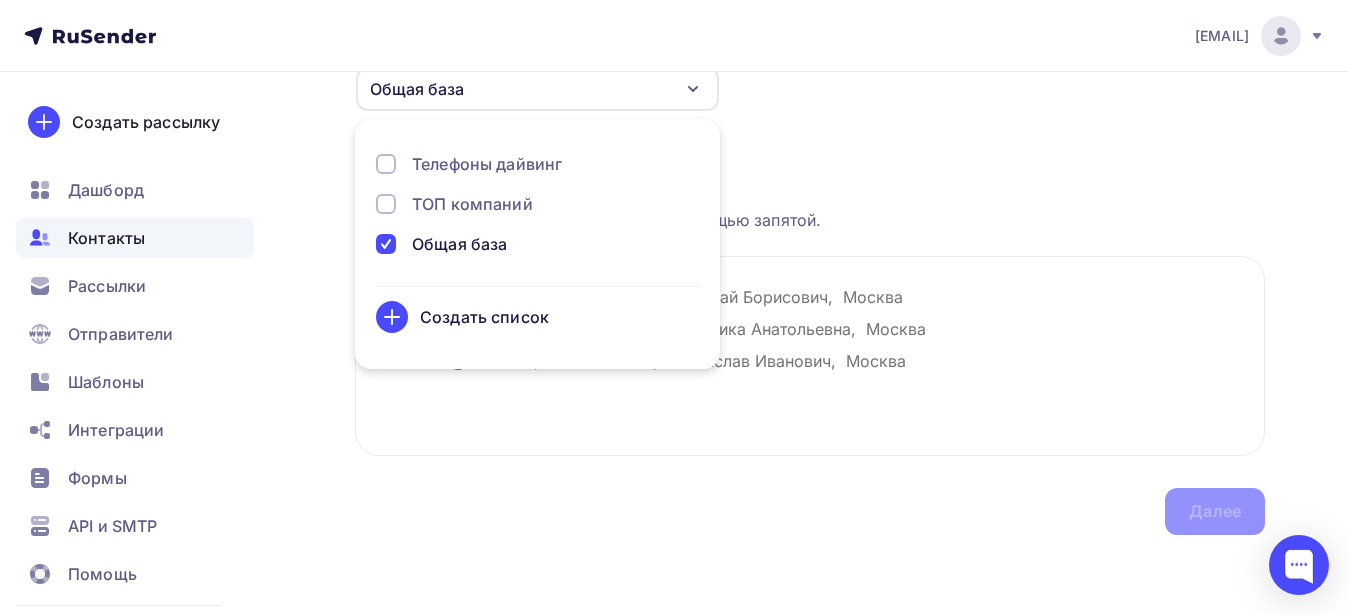 click on "Каждый контакт с новой строки. Информация о контакте разделяется с помощью запятой." at bounding box center (810, 208) 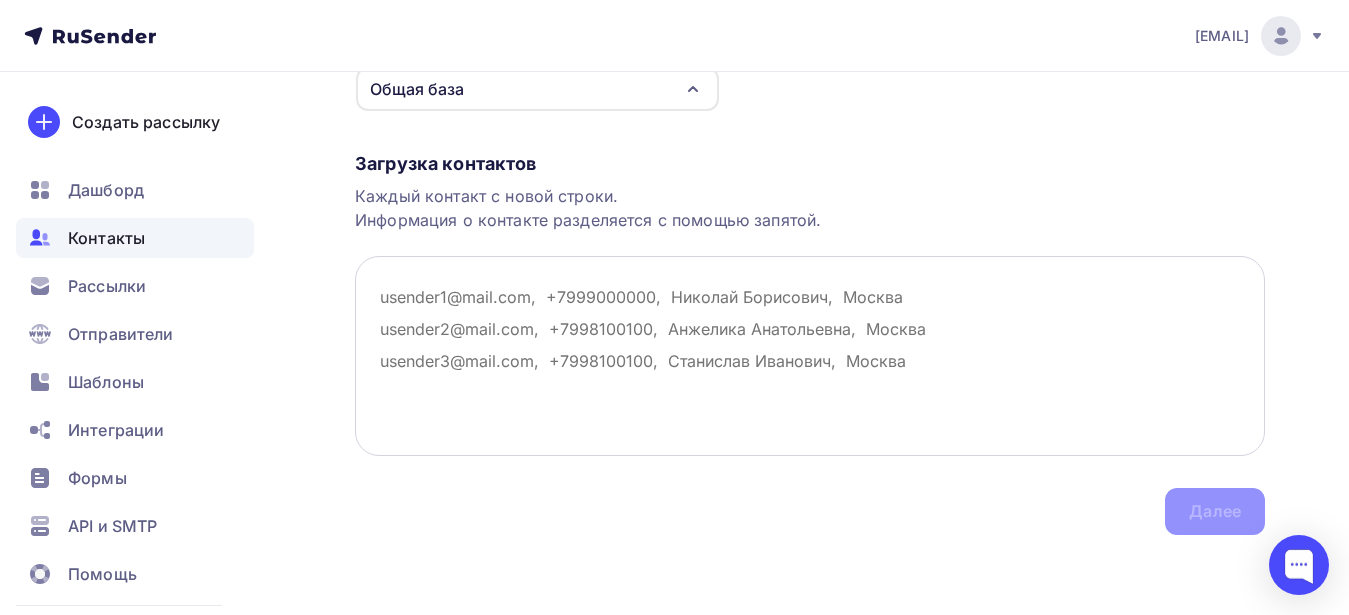 click at bounding box center (810, 356) 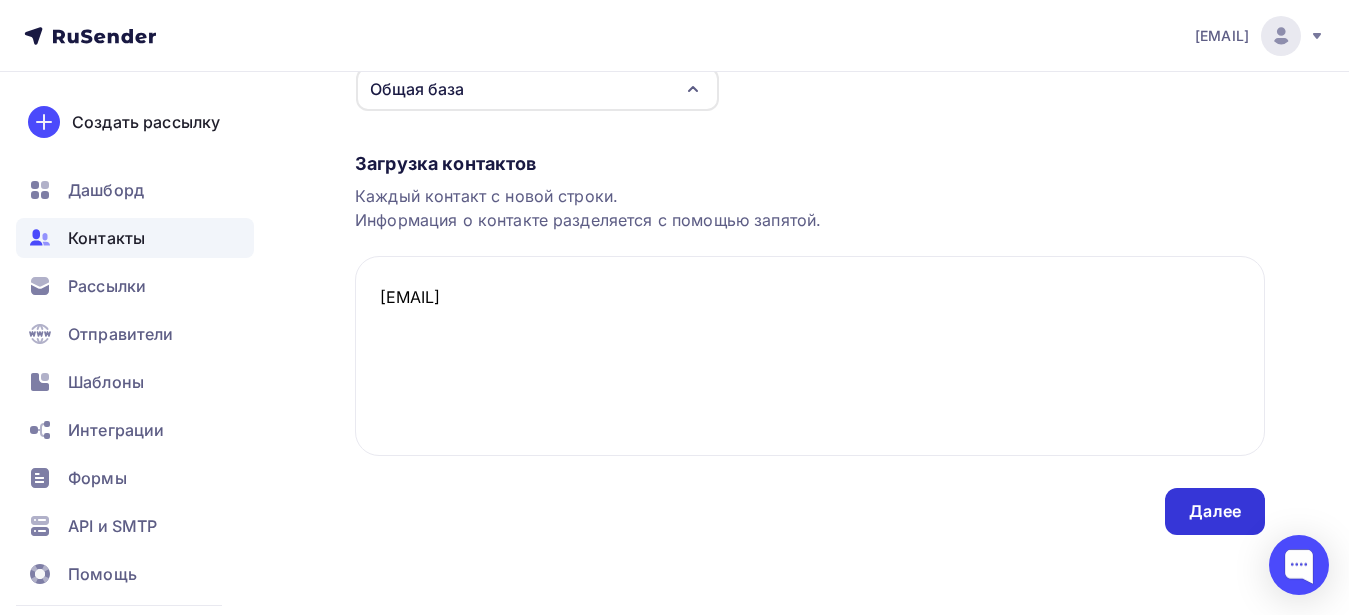 type on "[EMAIL]" 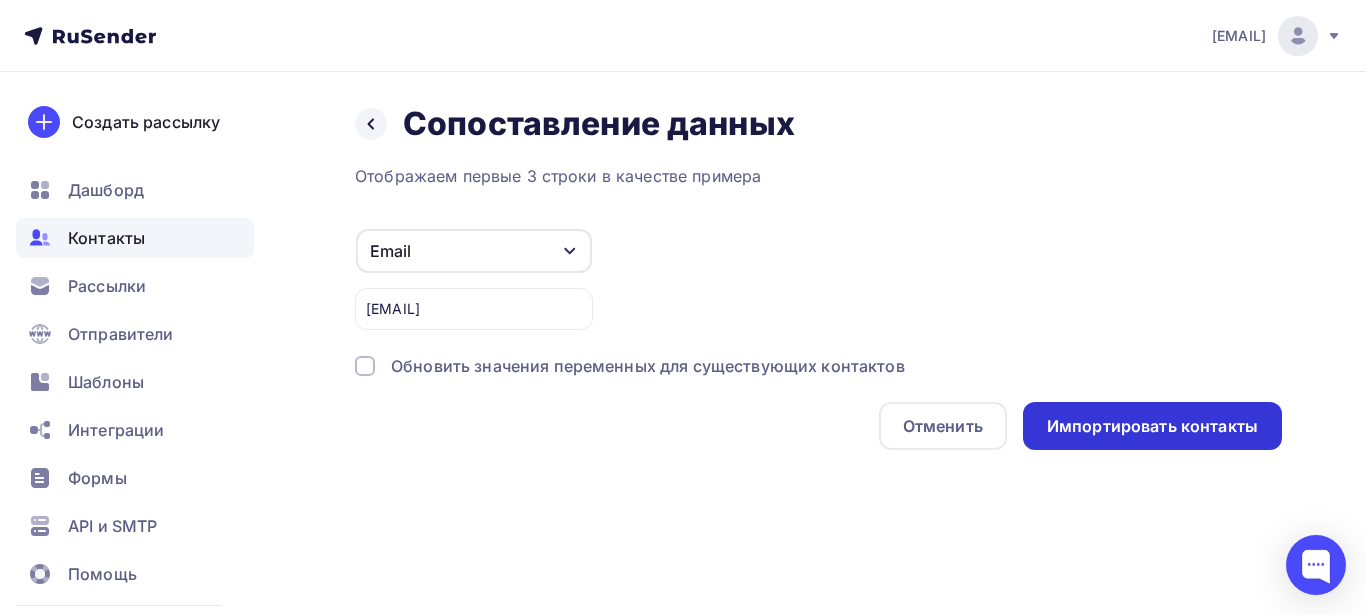 click on "Импортировать контакты" at bounding box center [1152, 426] 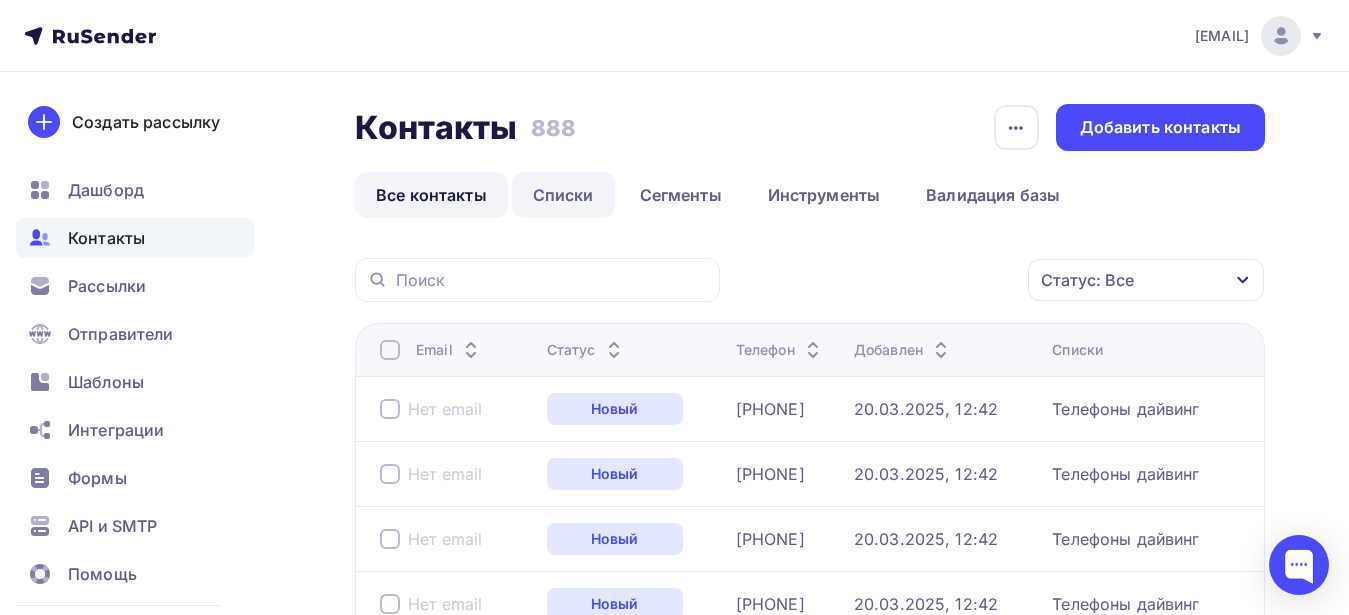click on "Списки" at bounding box center [563, 195] 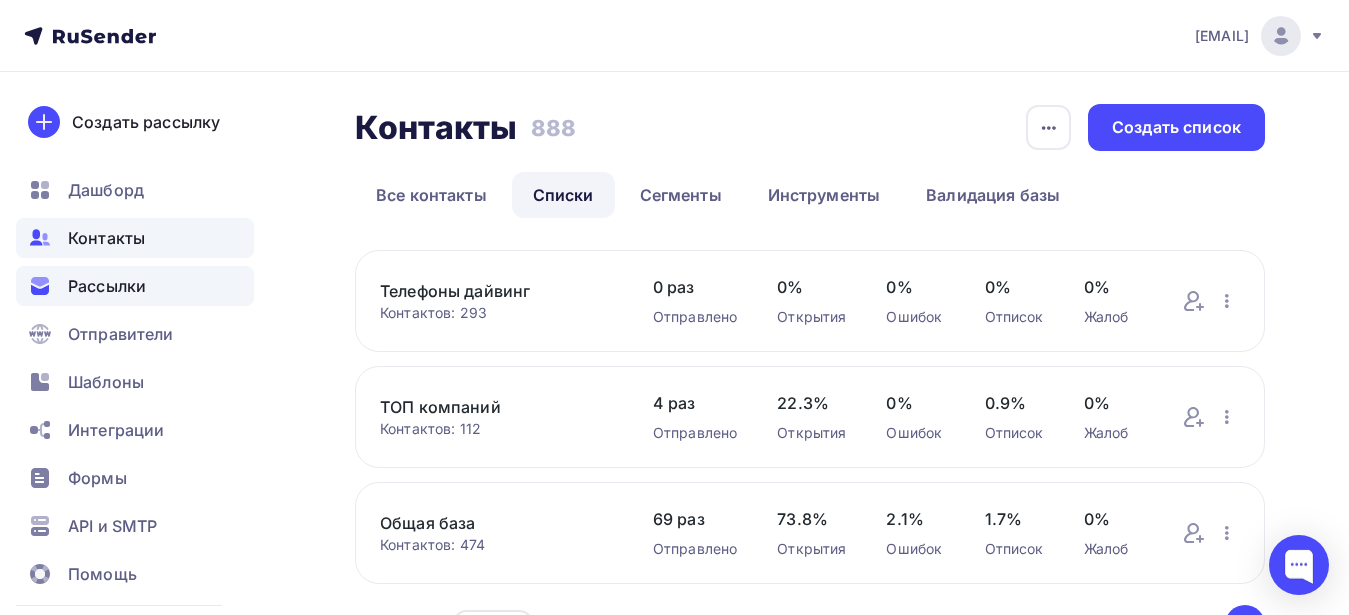 click on "Рассылки" at bounding box center (107, 286) 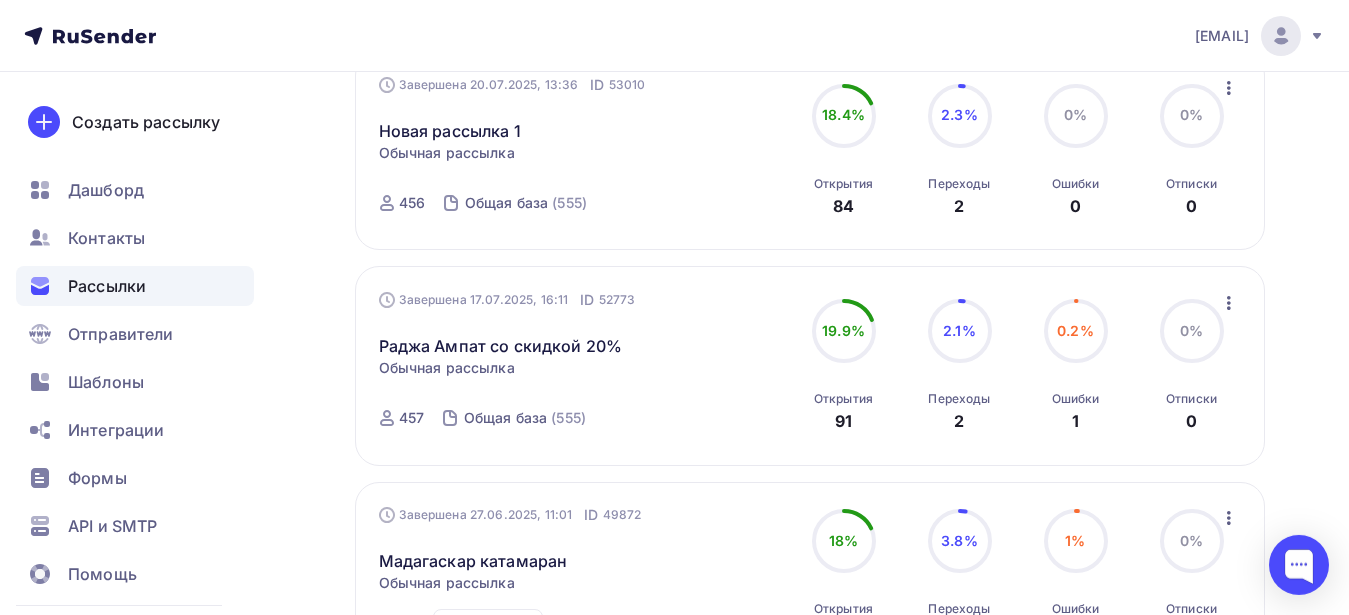 scroll, scrollTop: 204, scrollLeft: 0, axis: vertical 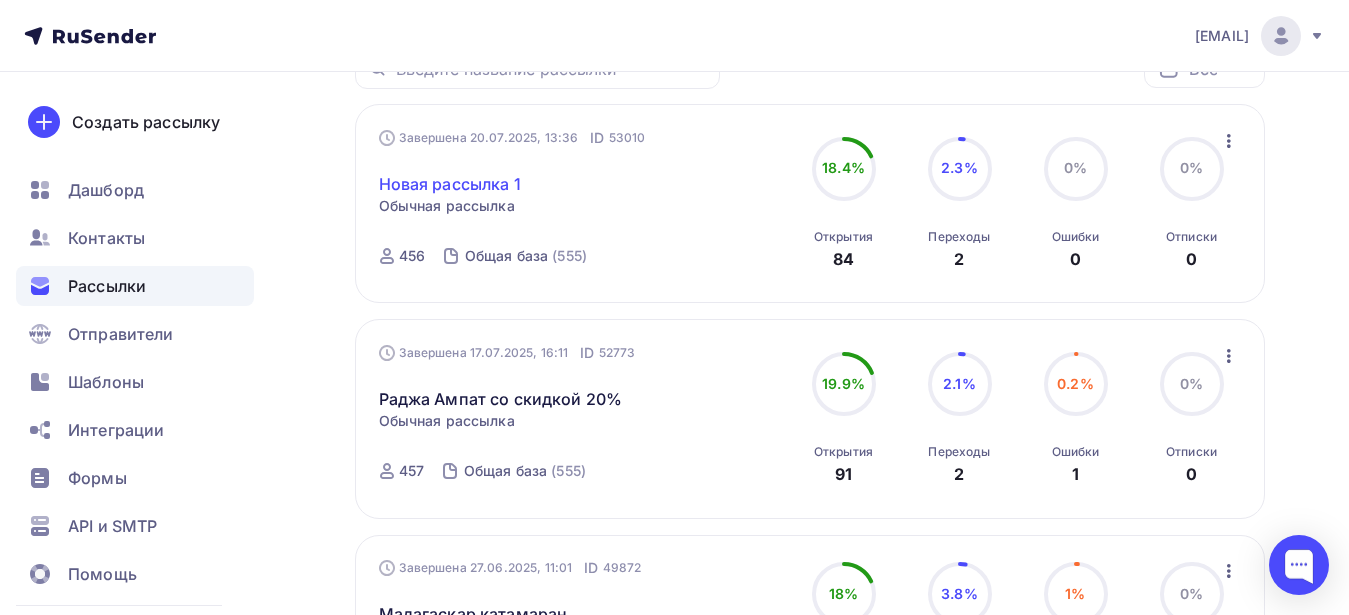 click on "Новая рассылка 1" at bounding box center (450, 184) 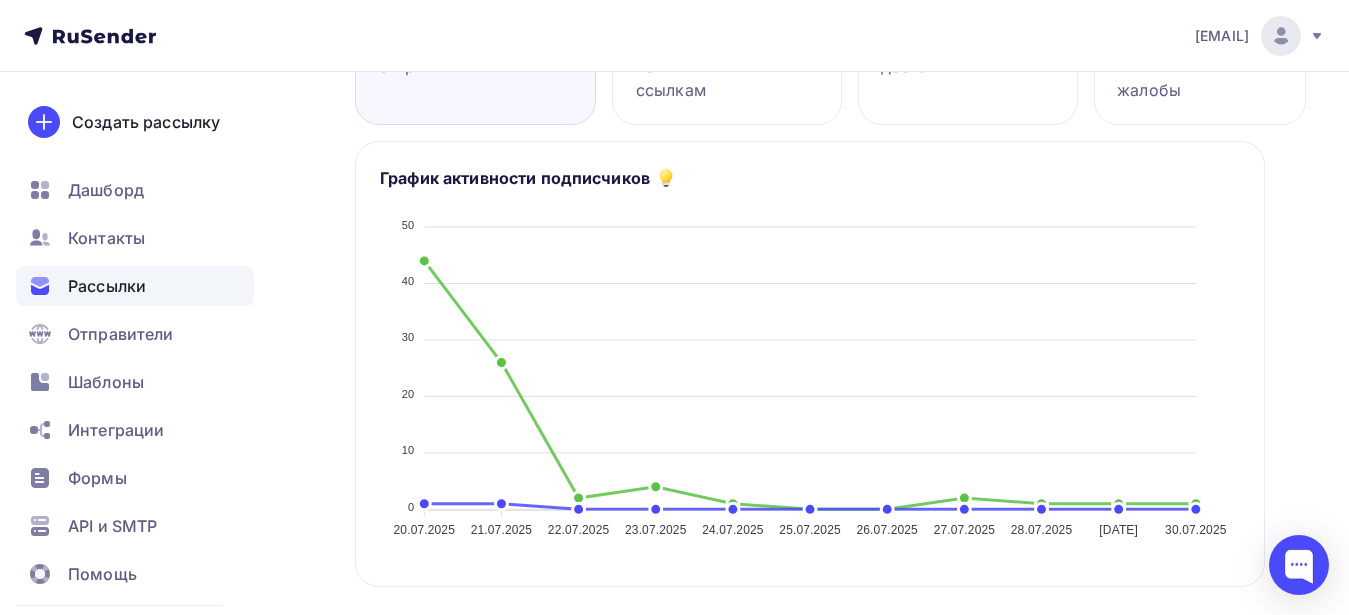 scroll, scrollTop: 0, scrollLeft: 0, axis: both 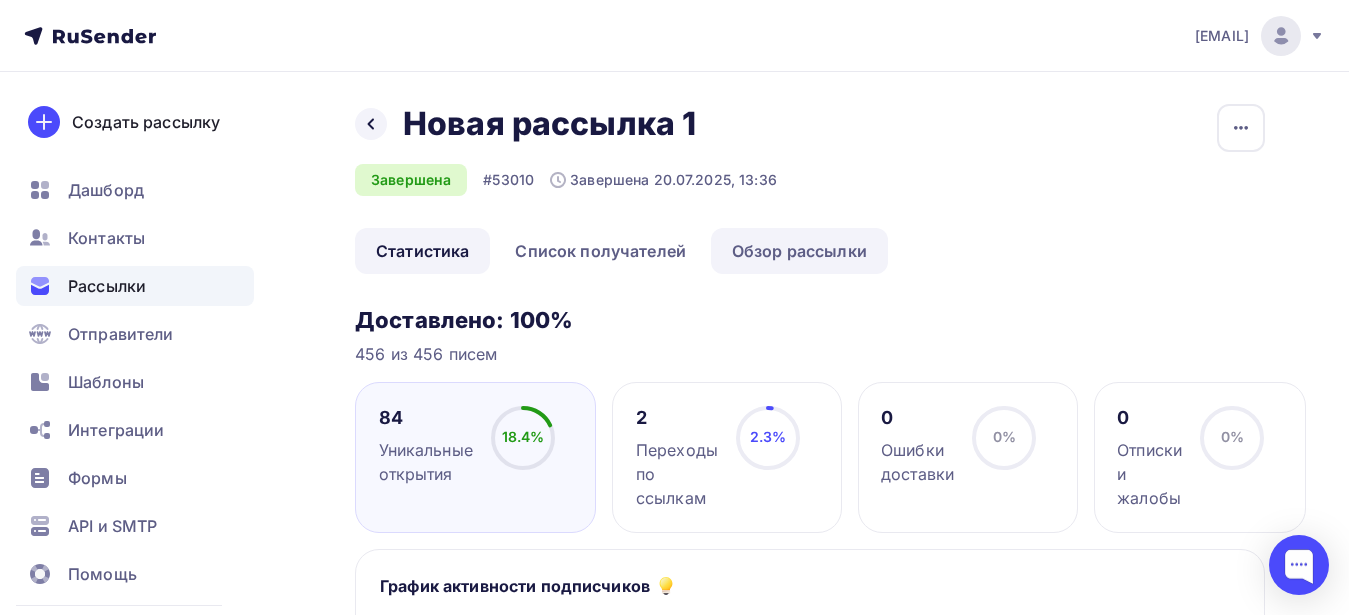 click on "Обзор рассылки" at bounding box center (799, 251) 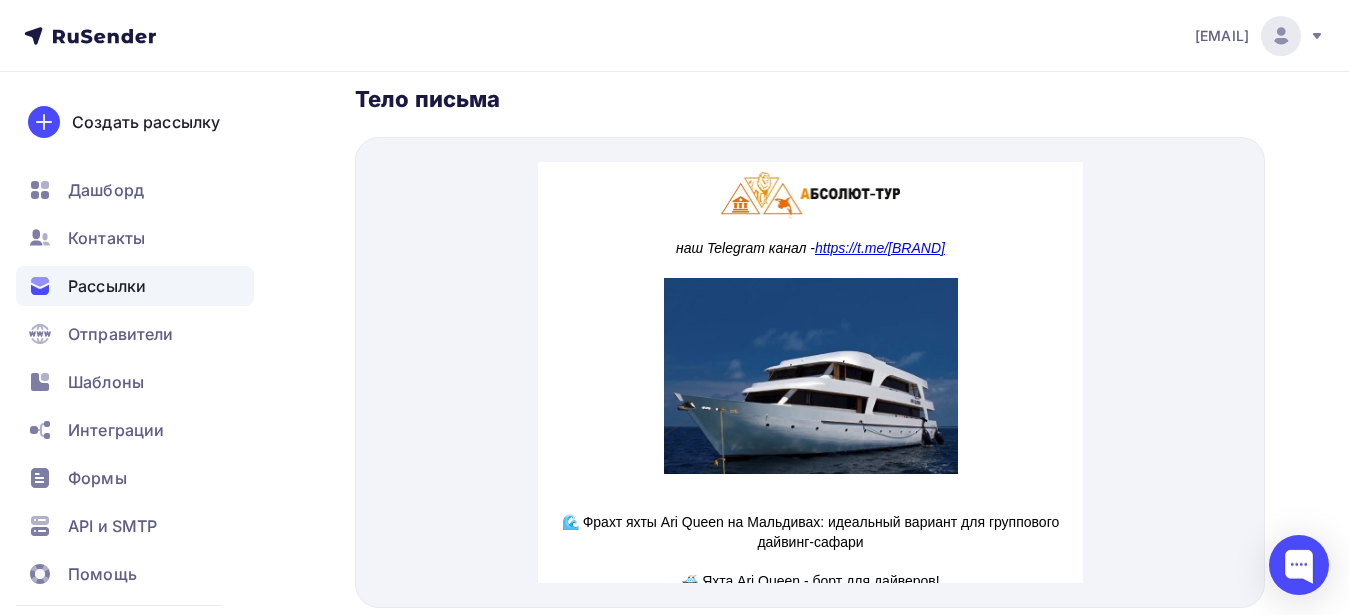 scroll, scrollTop: 0, scrollLeft: 0, axis: both 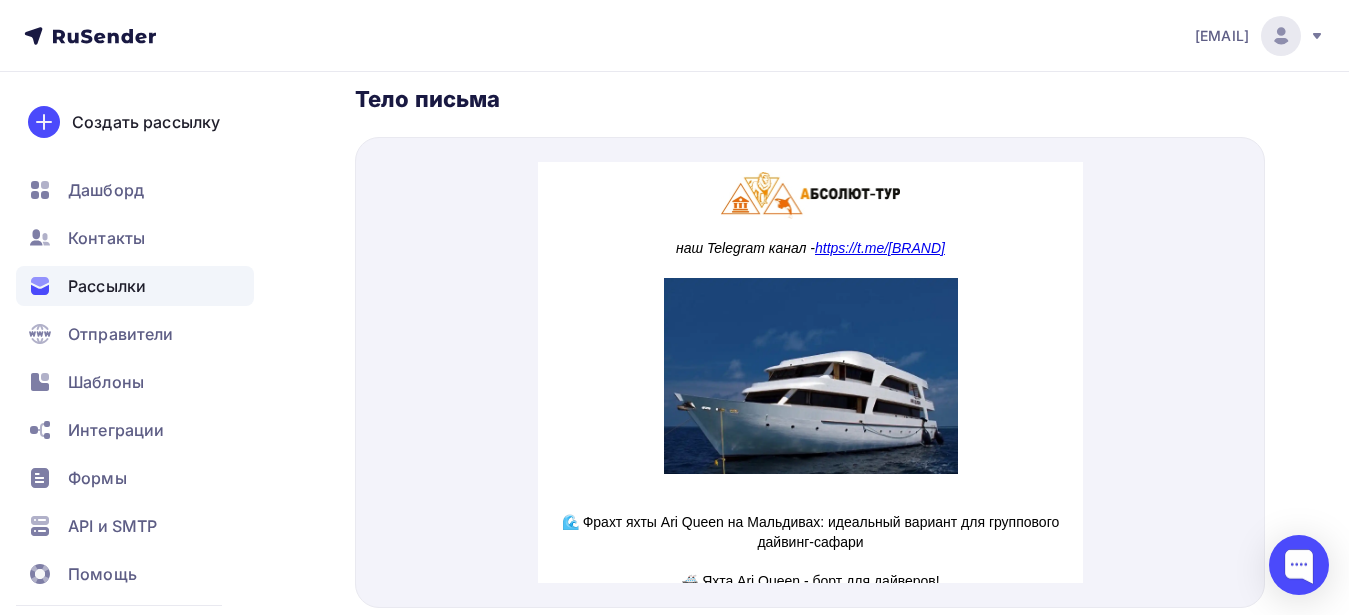 click on "Рассылки" at bounding box center (107, 286) 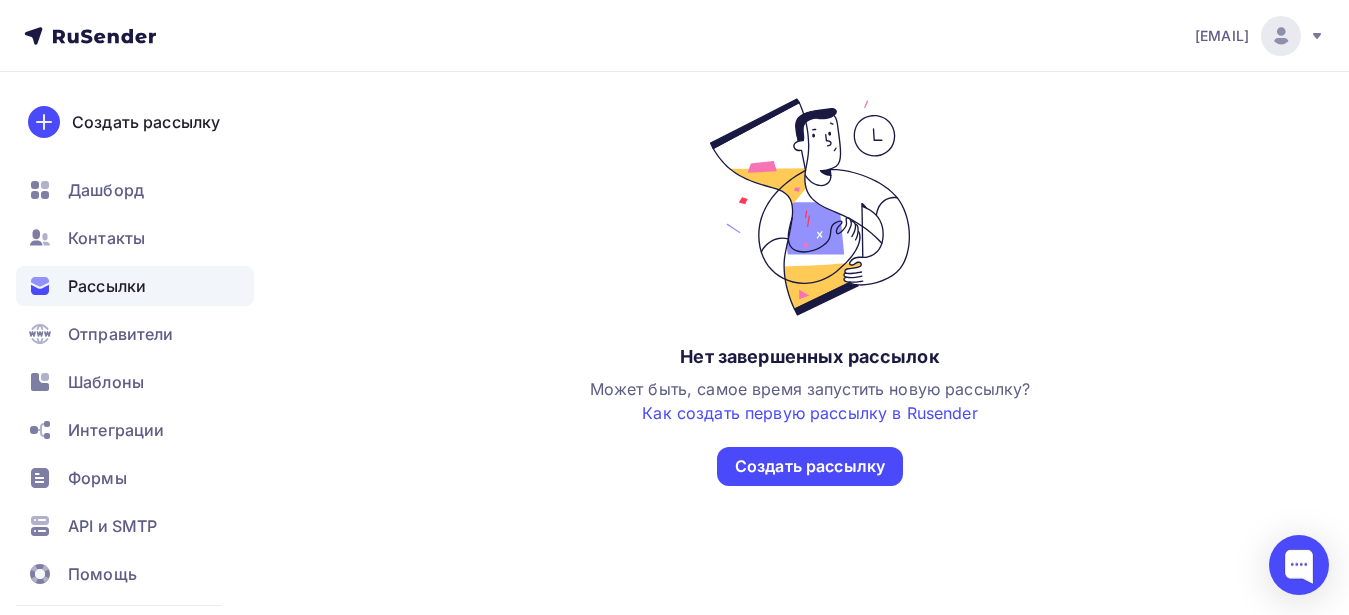 scroll, scrollTop: 0, scrollLeft: 0, axis: both 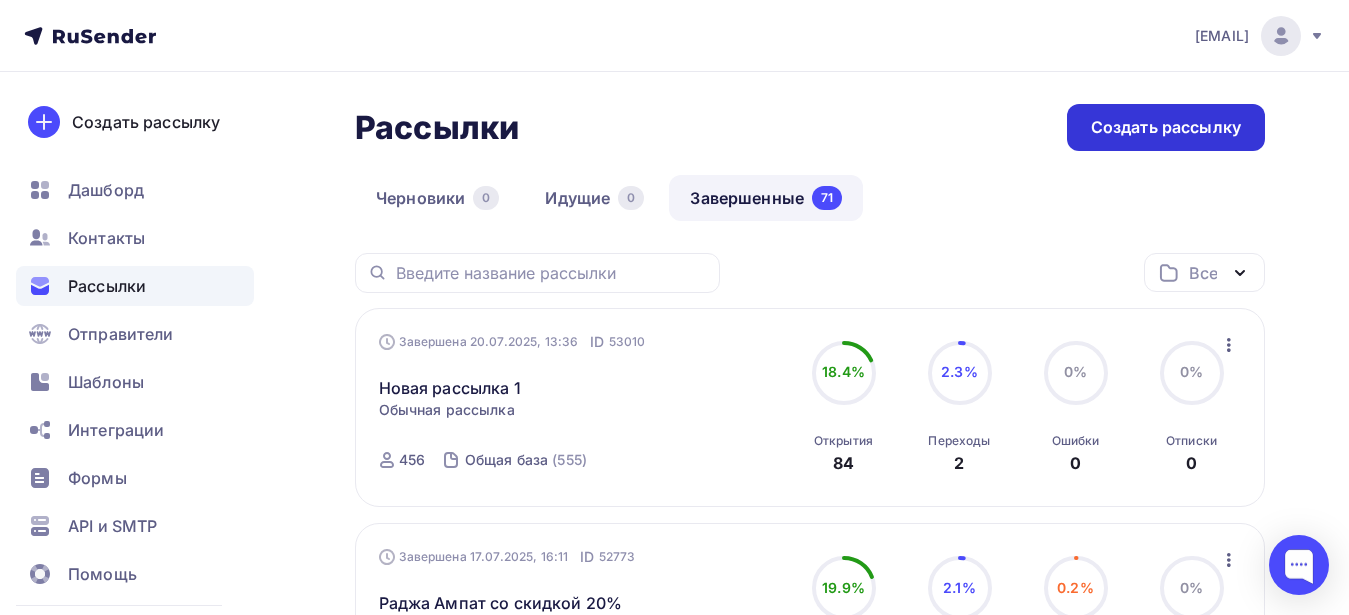click on "Создать рассылку" at bounding box center (1166, 127) 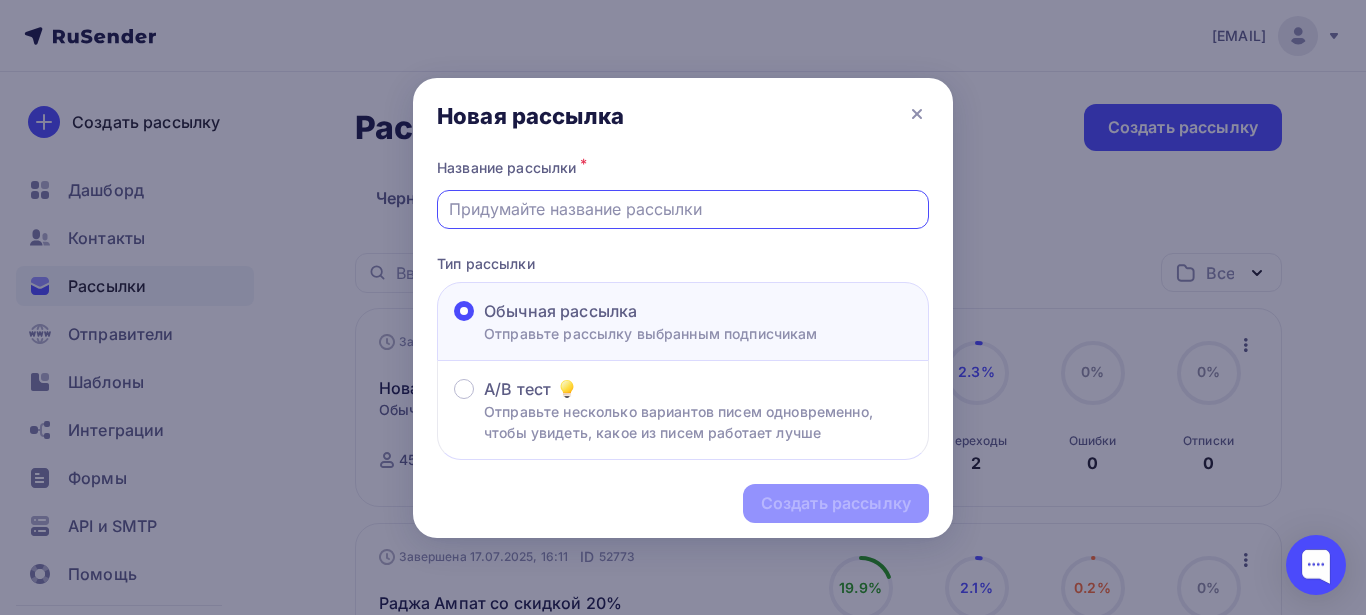 click at bounding box center (683, 209) 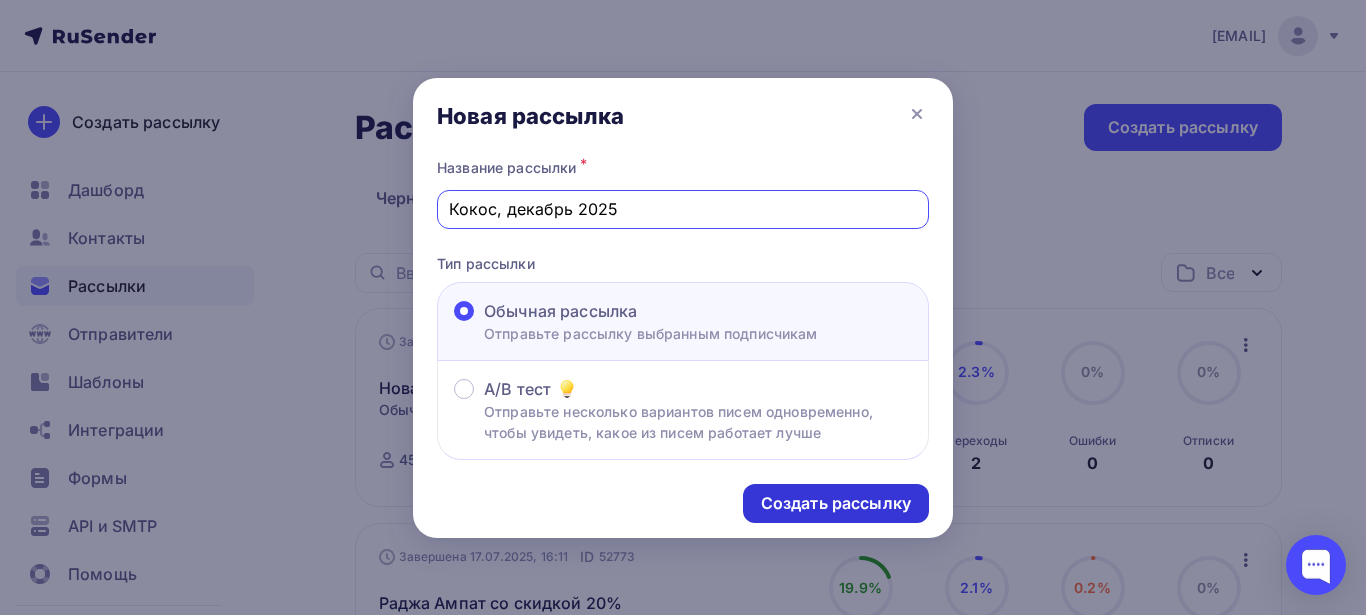 type on "Кокос, декабрь 2025" 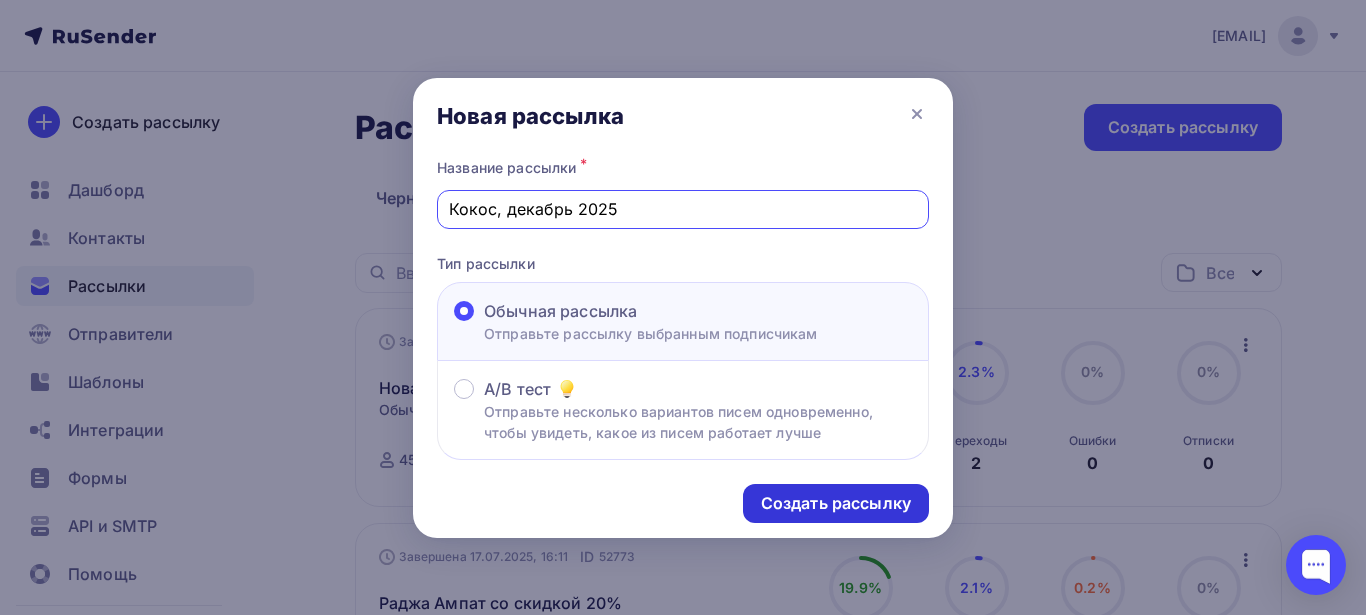click on "Создать рассылку" at bounding box center [836, 503] 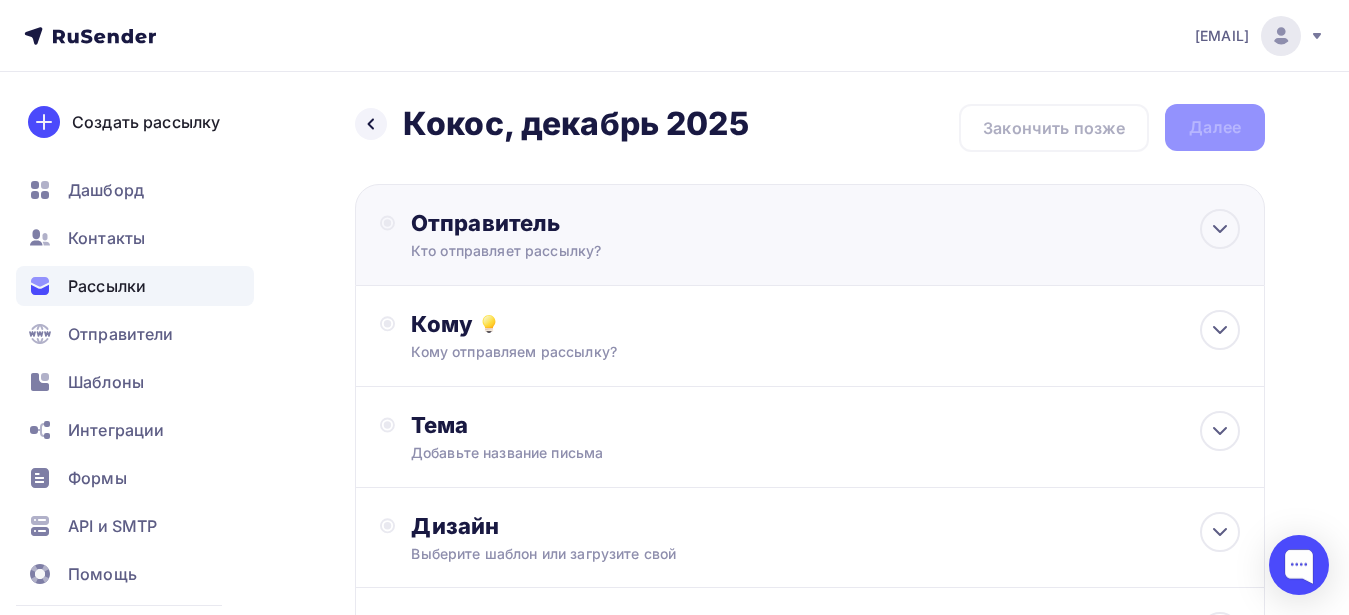 click on "Кто отправляет рассылку?" at bounding box center (606, 251) 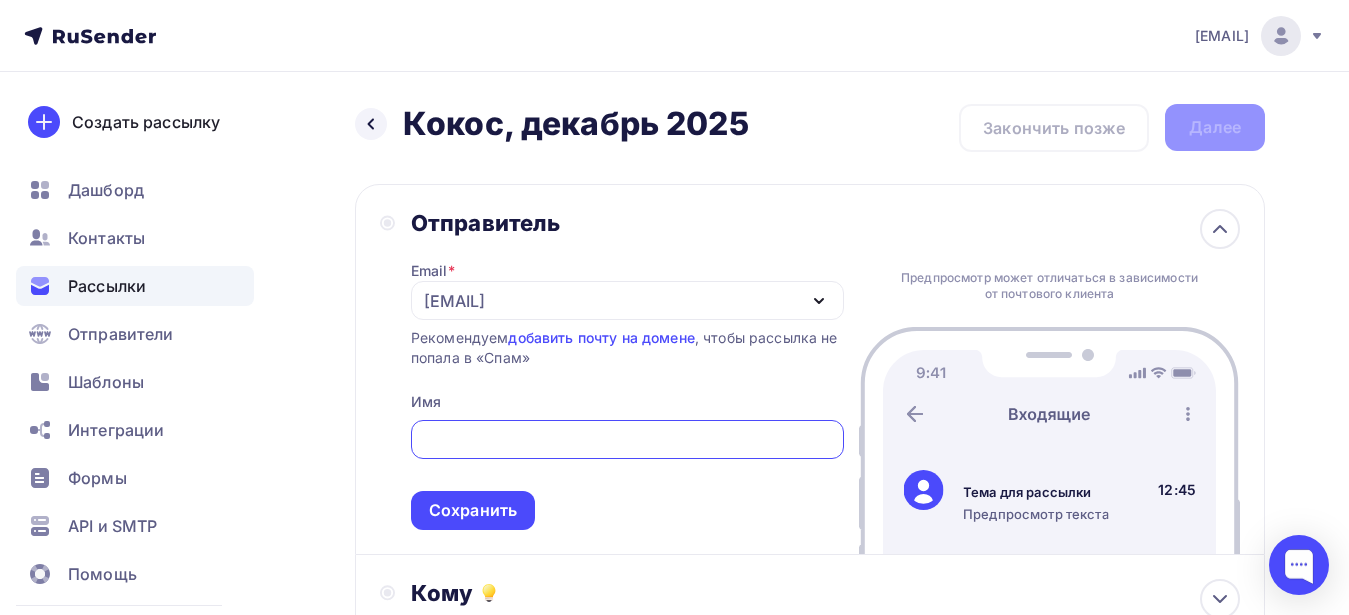 scroll, scrollTop: 0, scrollLeft: 0, axis: both 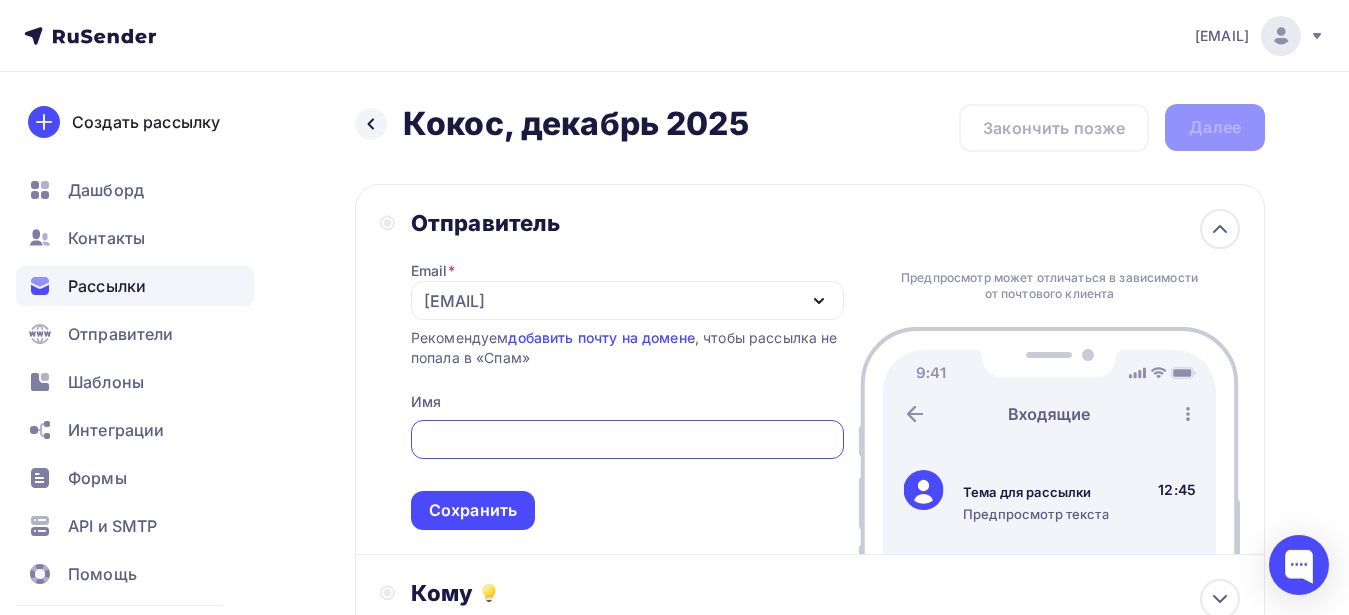 click at bounding box center [627, 440] 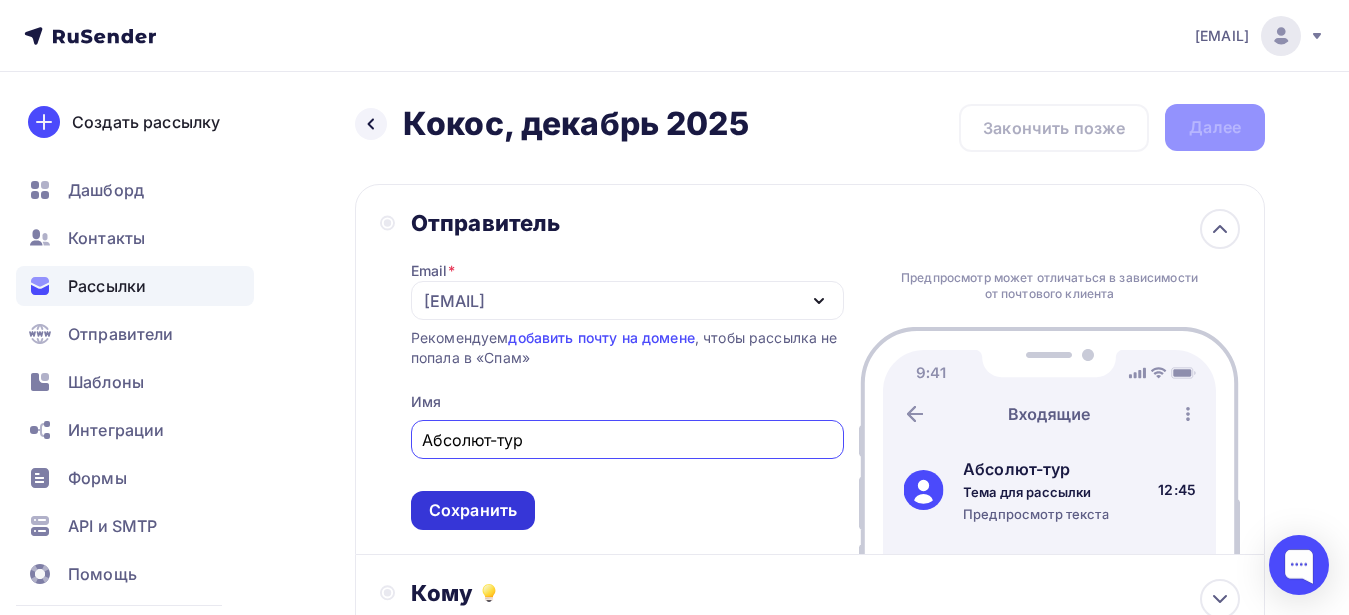 type on "Абсолют-тур" 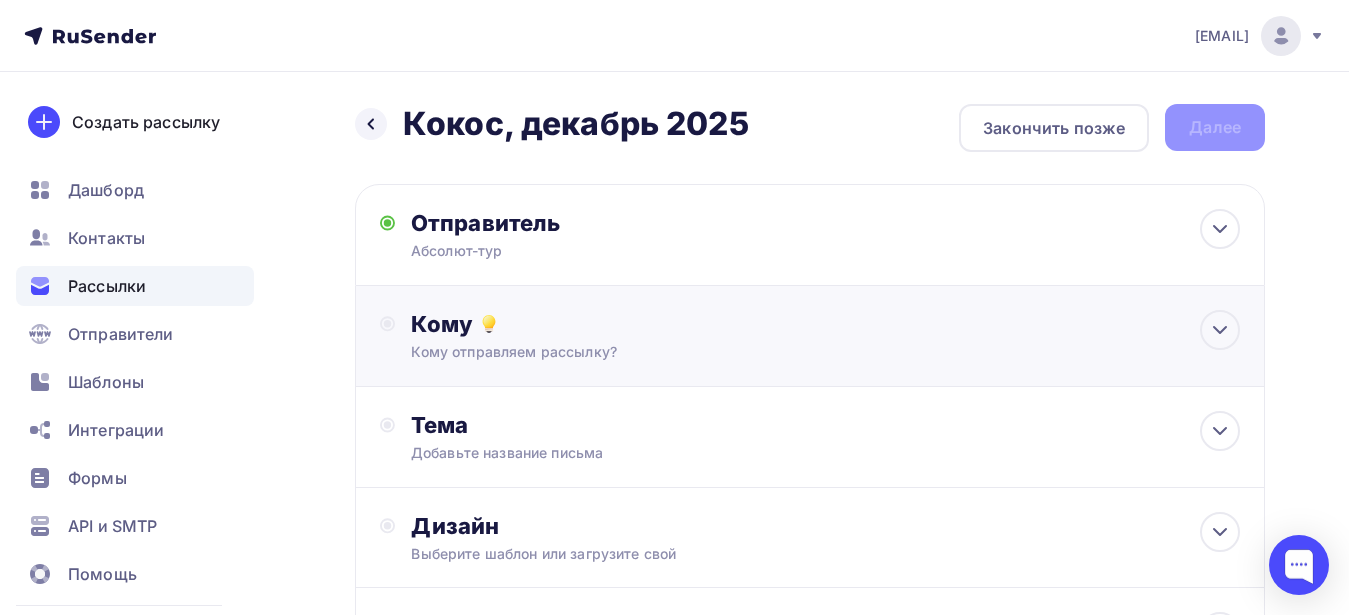 click on "Кому" at bounding box center [825, 324] 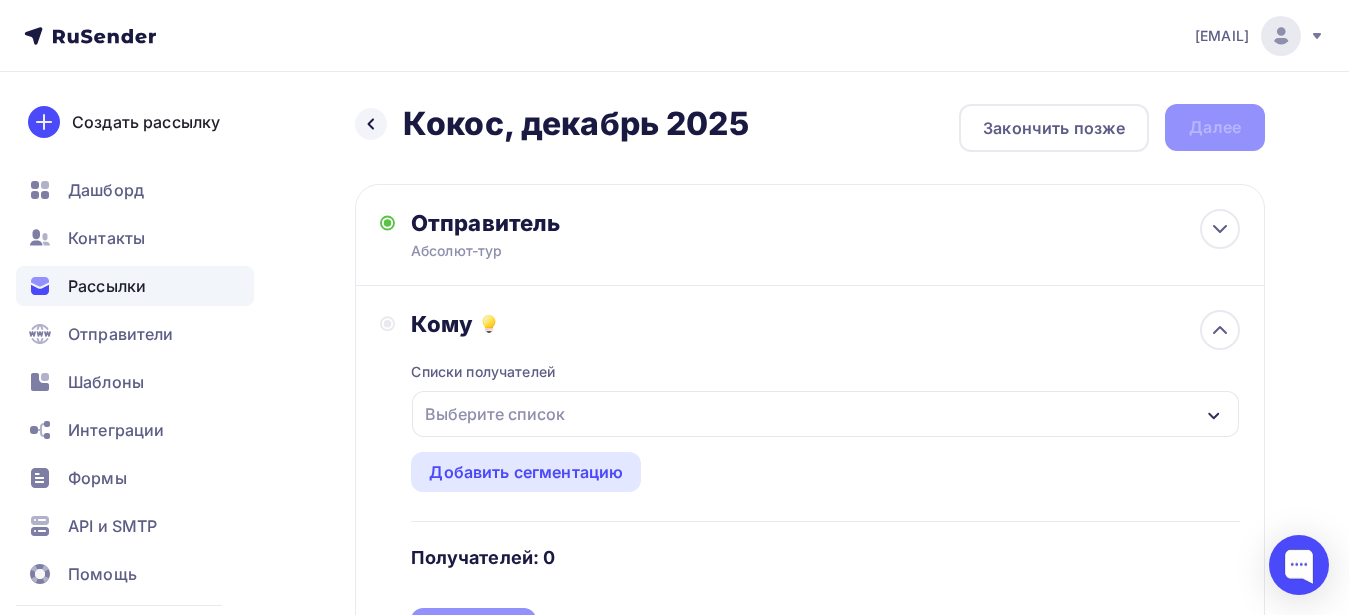 click on "Выберите список" at bounding box center [495, 414] 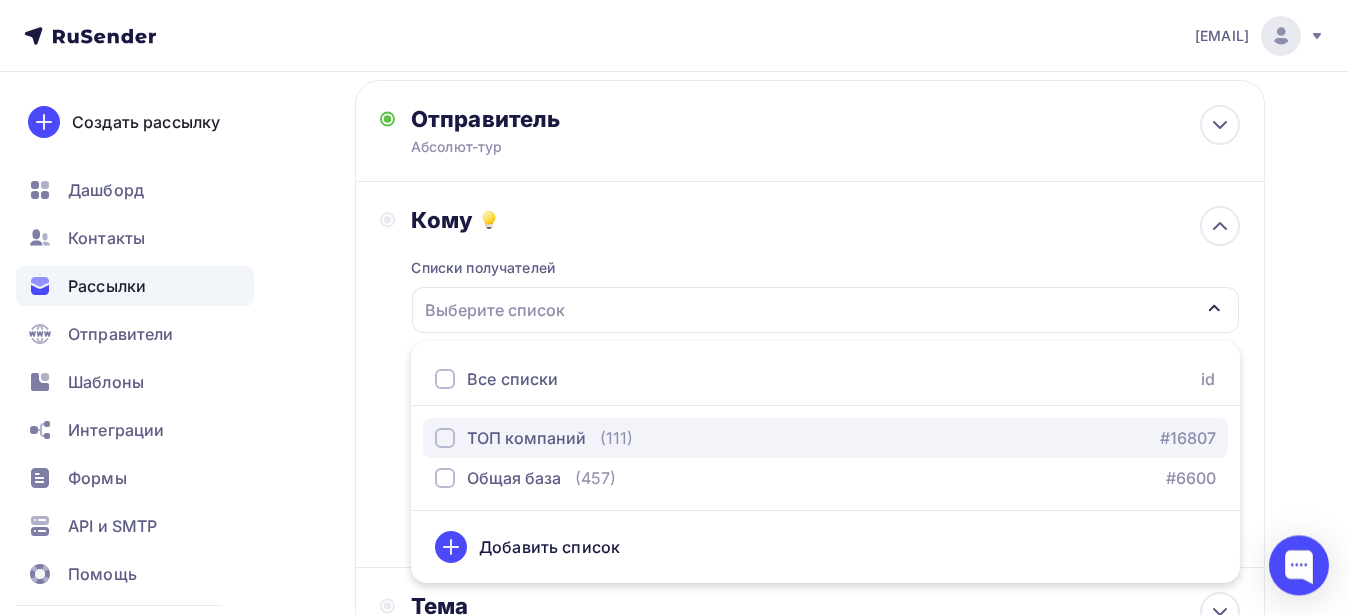 scroll, scrollTop: 204, scrollLeft: 0, axis: vertical 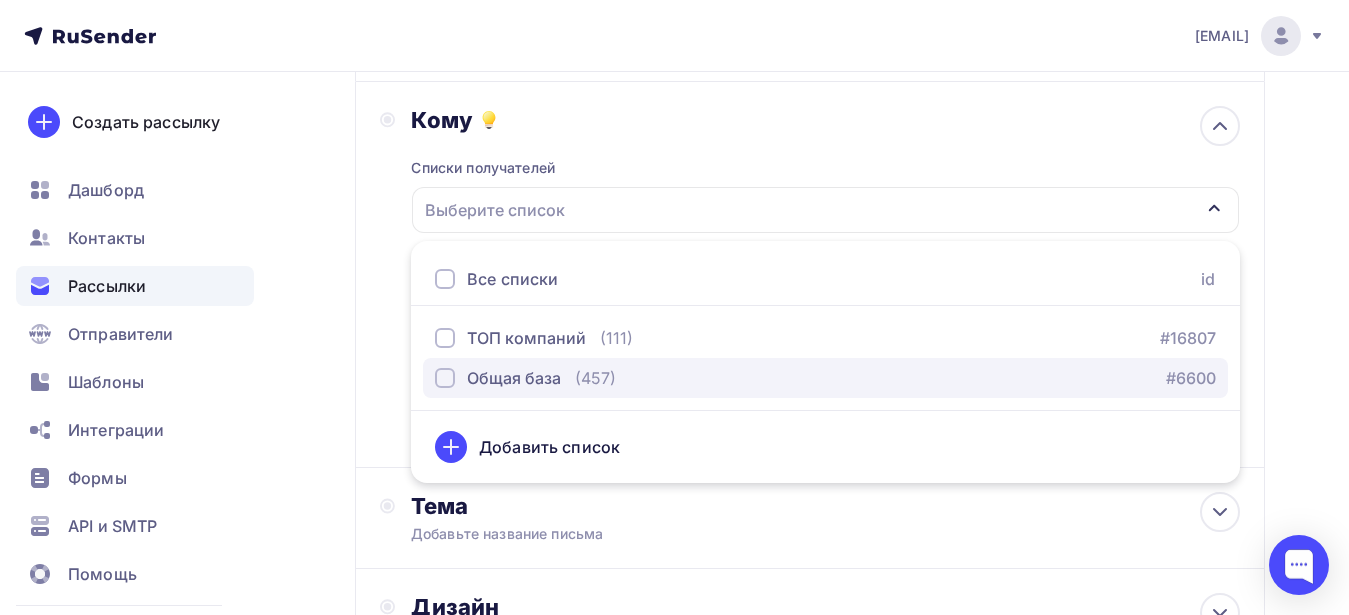 click on "Общая база" at bounding box center (514, 378) 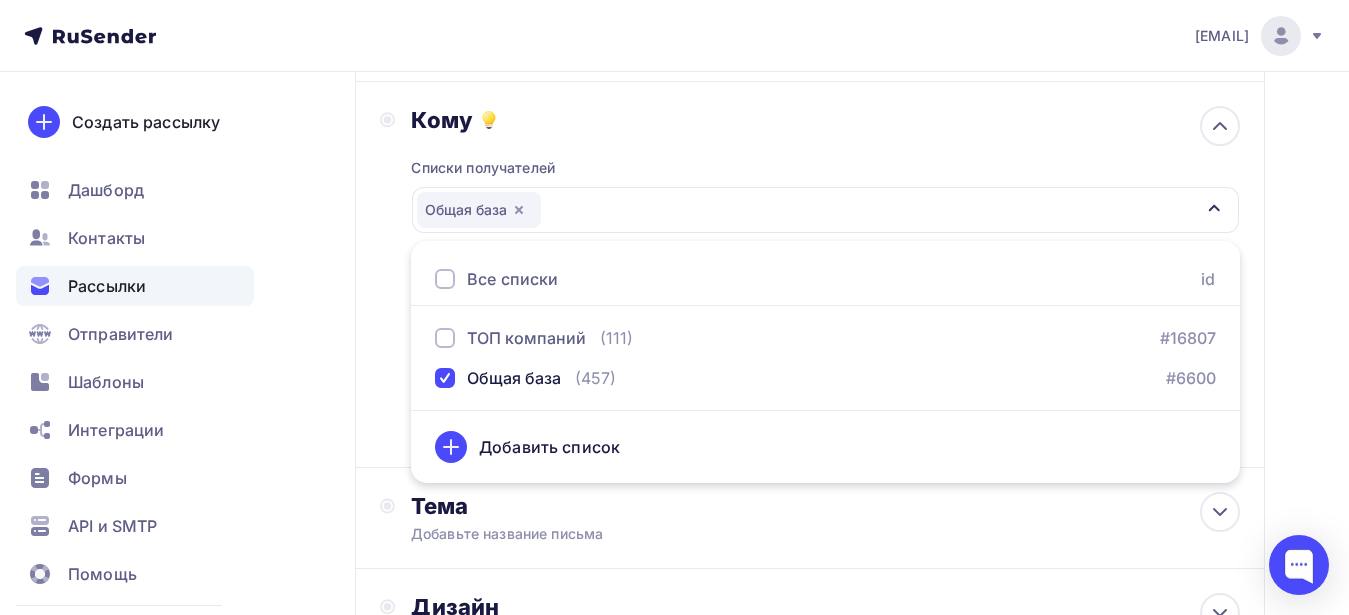 click on "Назад
Действия
Отправить тестовое письмо             Предпросмотр               Сохранить в Мои шаблоны               Выйти без сохранения               Далее
Введите ваше сообщение... Чат для сайта ⚡ by ·" at bounding box center (810, 275) 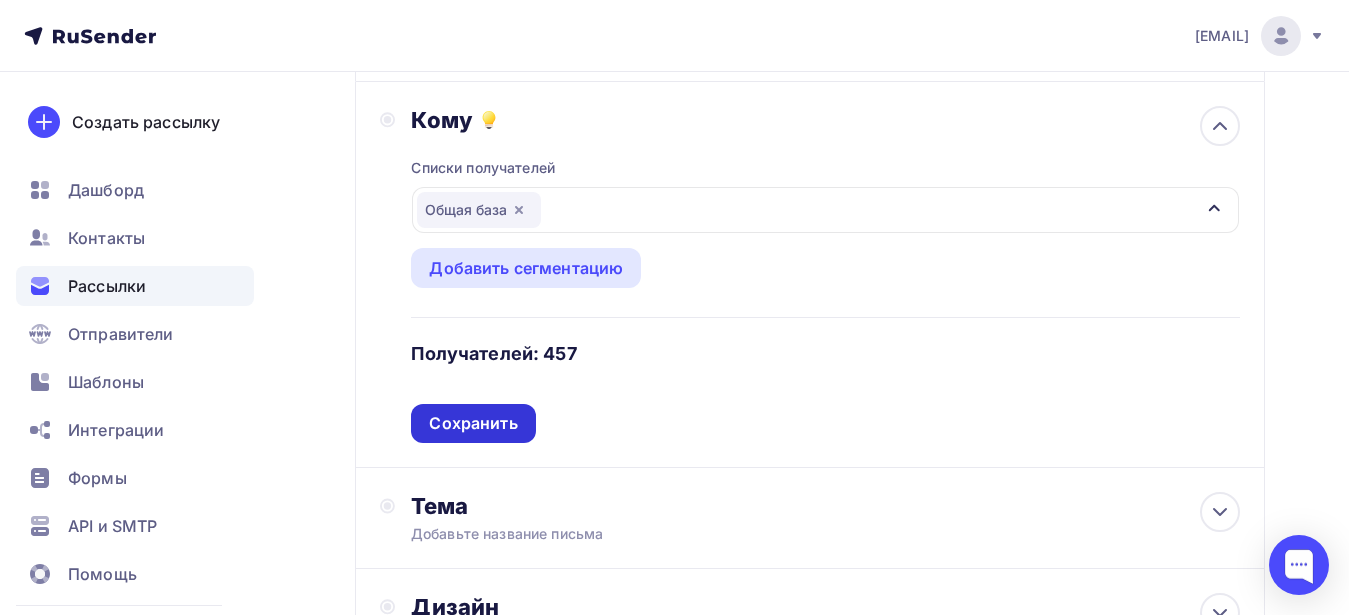 click on "Сохранить" at bounding box center [473, 423] 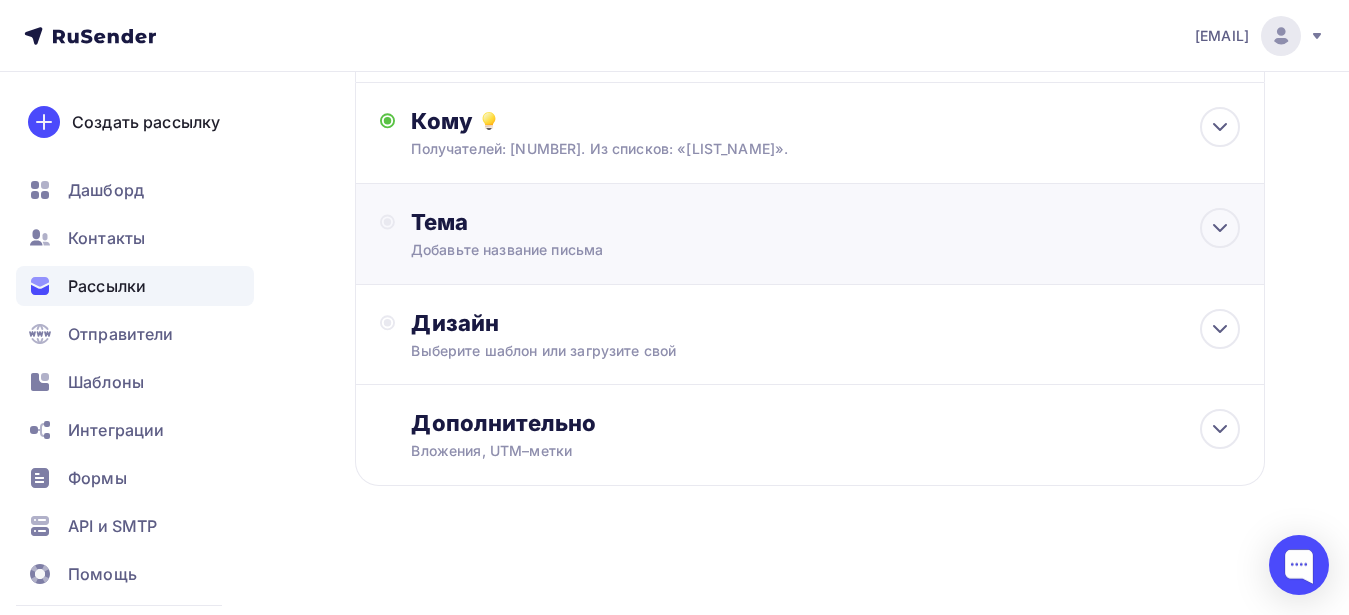 click on "Тема
Добавьте название письма
Тема  *
Рекомендуем использовать не более 150 символов
Прехедер               Сохранить
Предпросмотр может отличаться  в зависимости от почтового клиента
Абсолют-тур
Тема для рассылки
Предпросмотр текста
12:45" at bounding box center (810, 234) 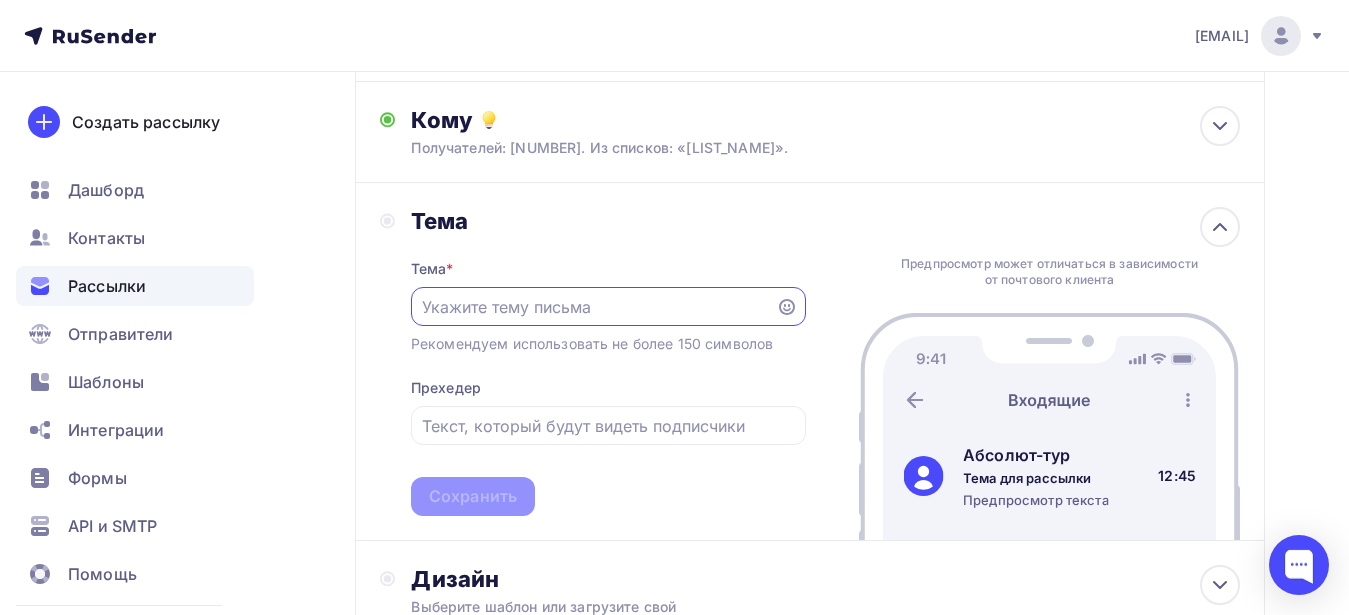 scroll, scrollTop: 0, scrollLeft: 0, axis: both 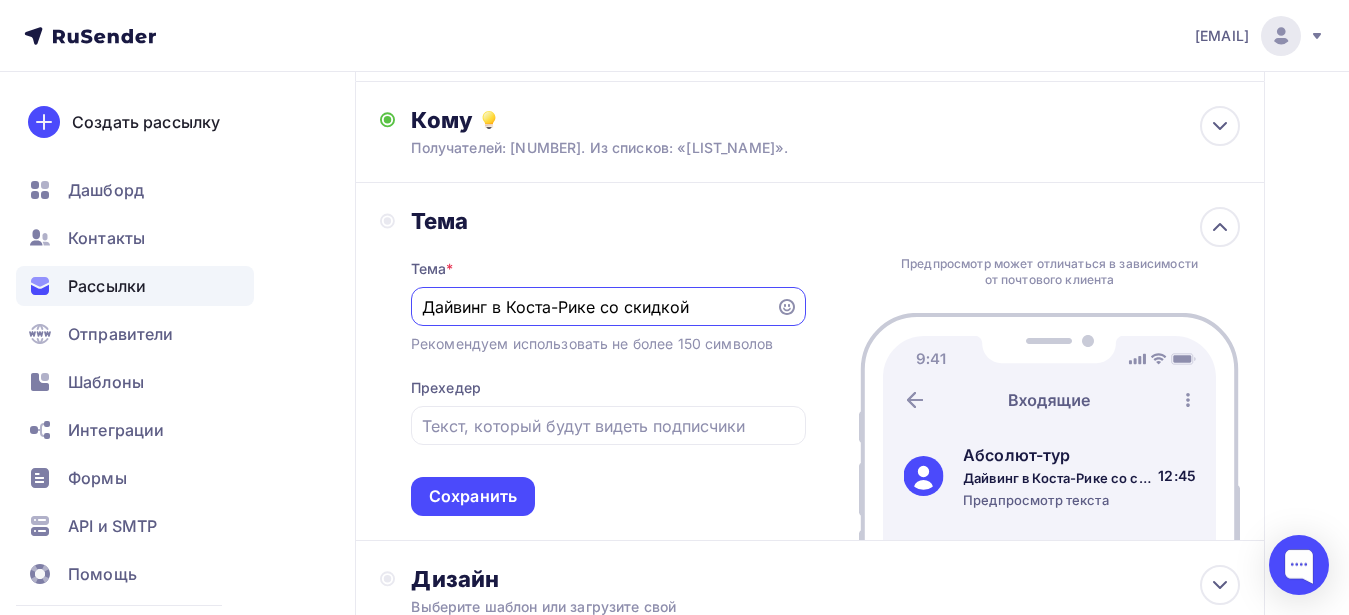 click on "Дайвинг в Коста-Рике со скидкой" at bounding box center (593, 307) 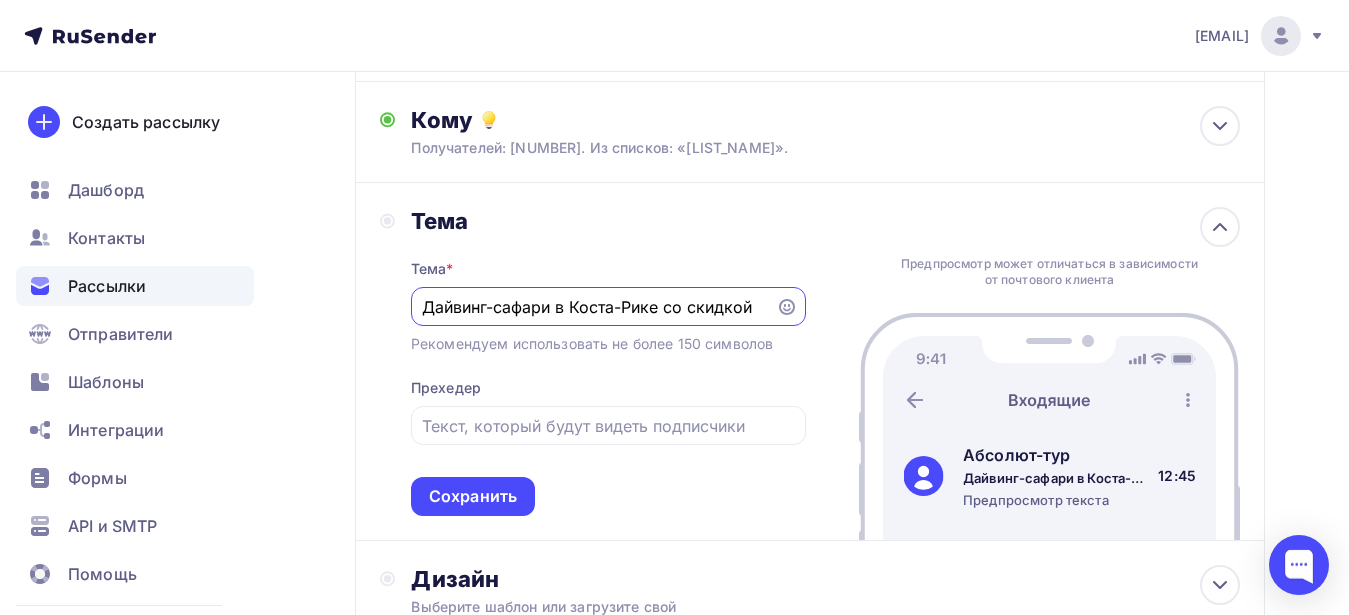 click on "Дайвинг-сафари в Коста-Рике со скидкой" at bounding box center (593, 307) 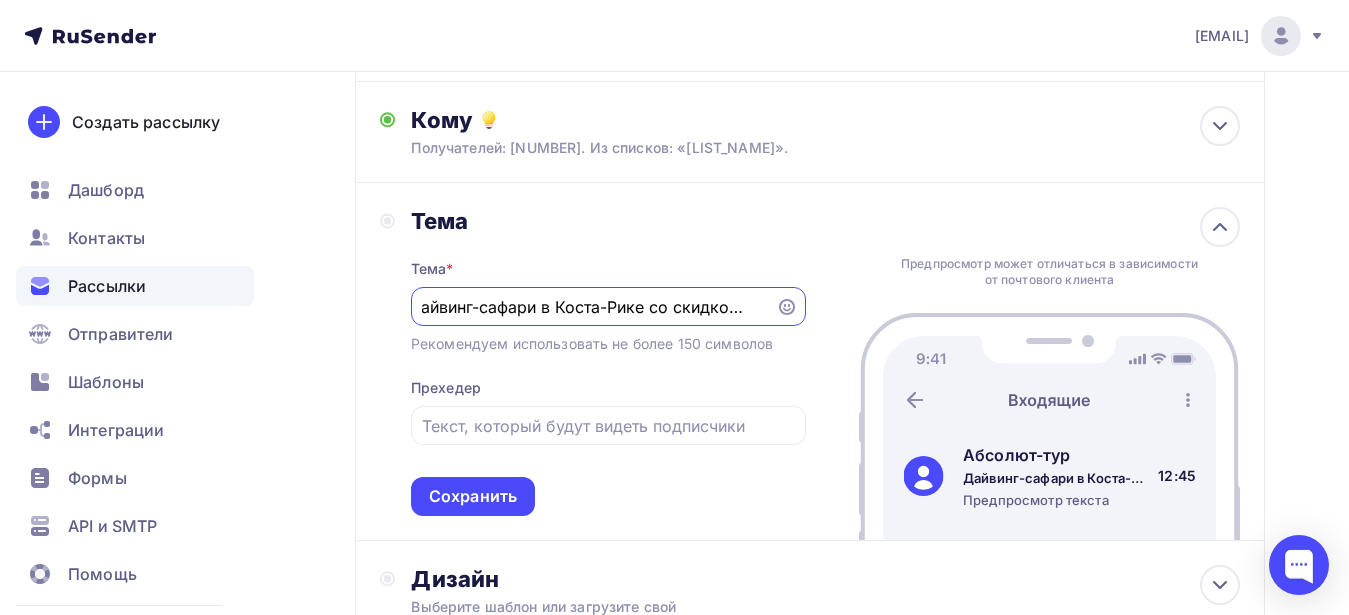 scroll, scrollTop: 0, scrollLeft: 30, axis: horizontal 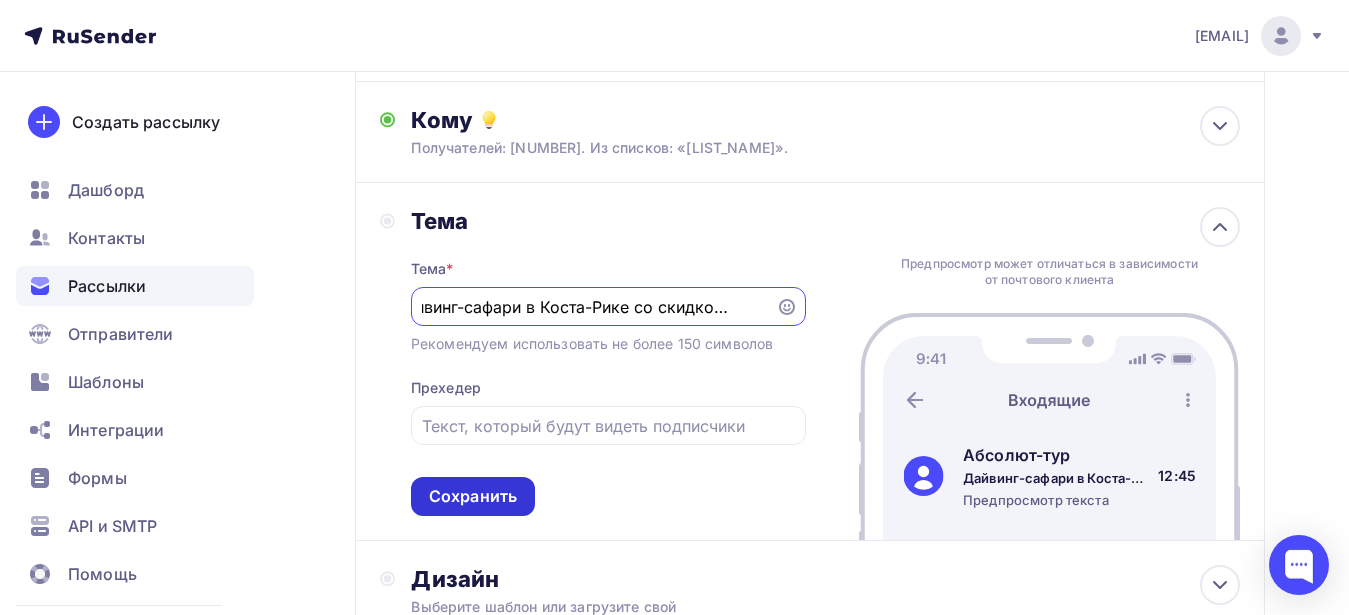 type on "Дайвинг-сафари в Коста-Рике со скидкой 25%" 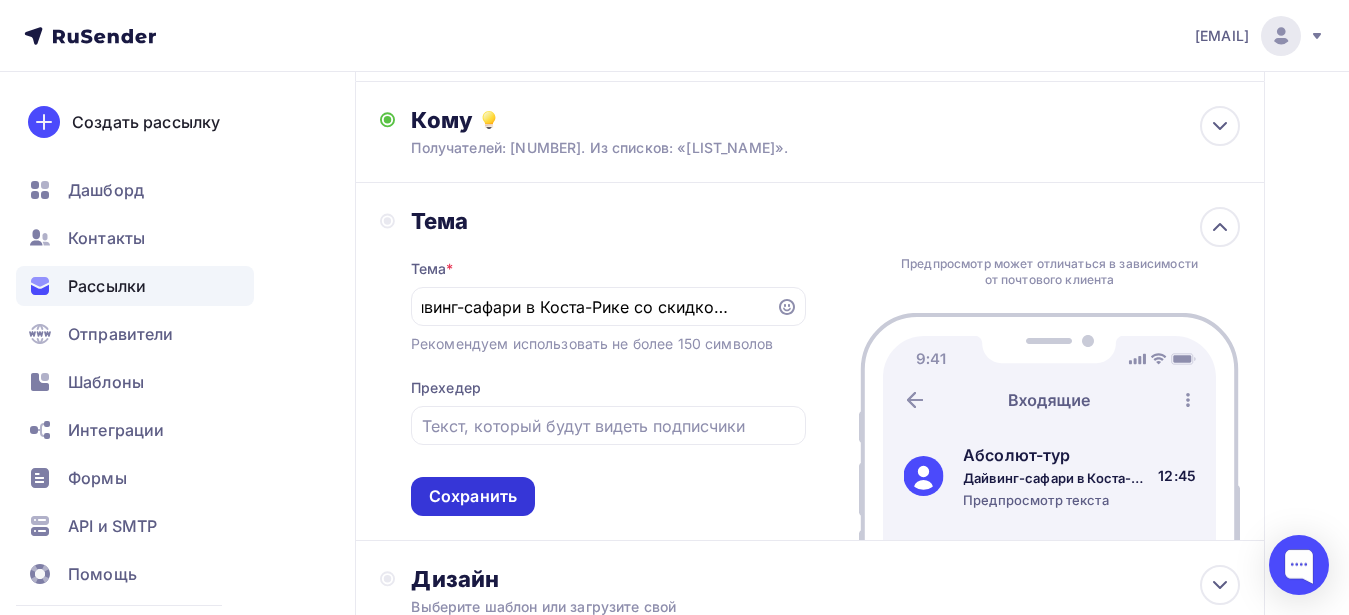 click on "Сохранить" at bounding box center (473, 496) 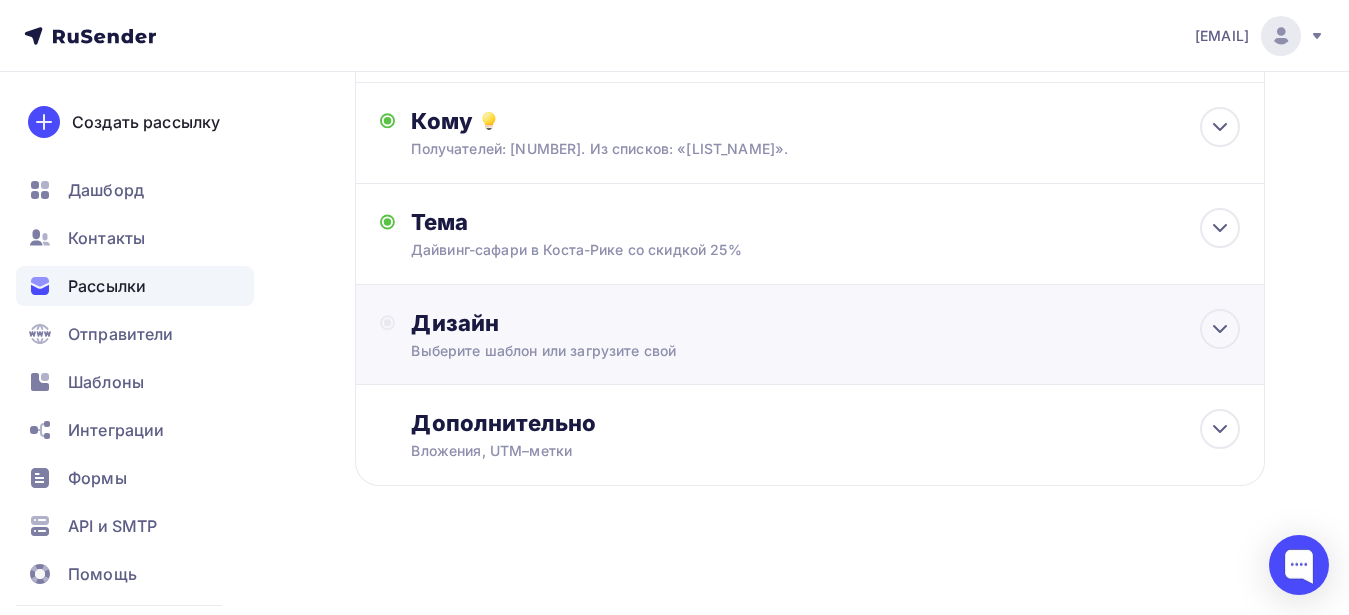 click on "Дизайн" at bounding box center (825, 323) 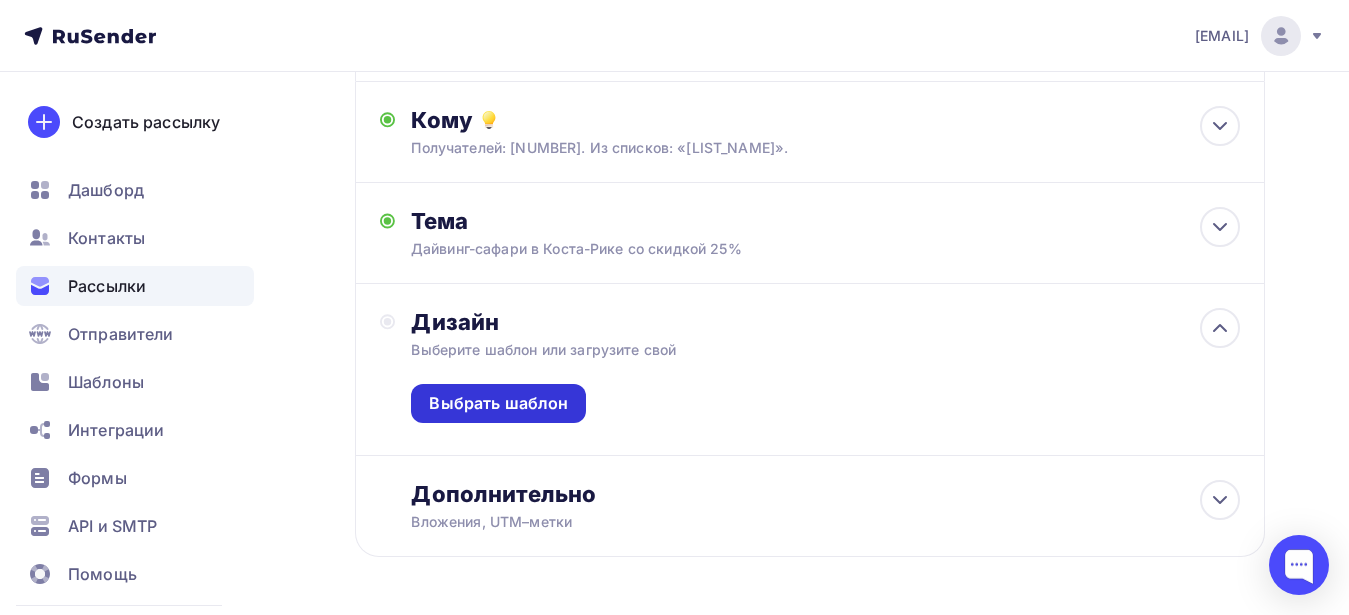 click on "Выбрать шаблон" at bounding box center (498, 403) 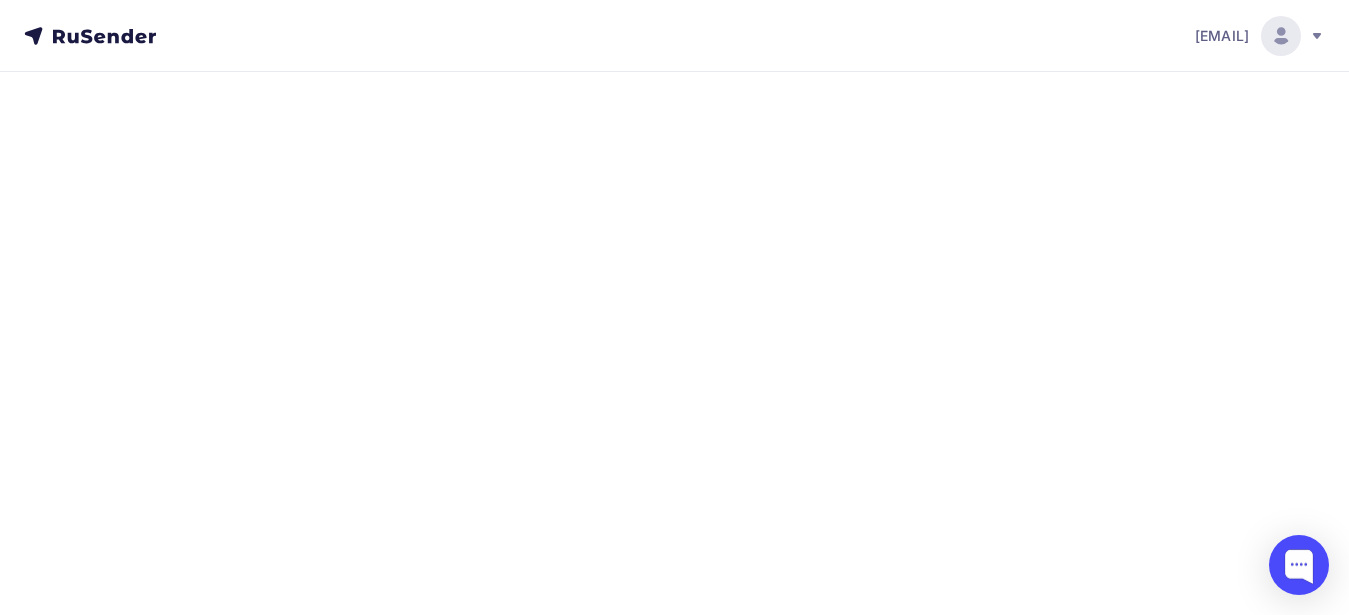 scroll, scrollTop: 0, scrollLeft: 0, axis: both 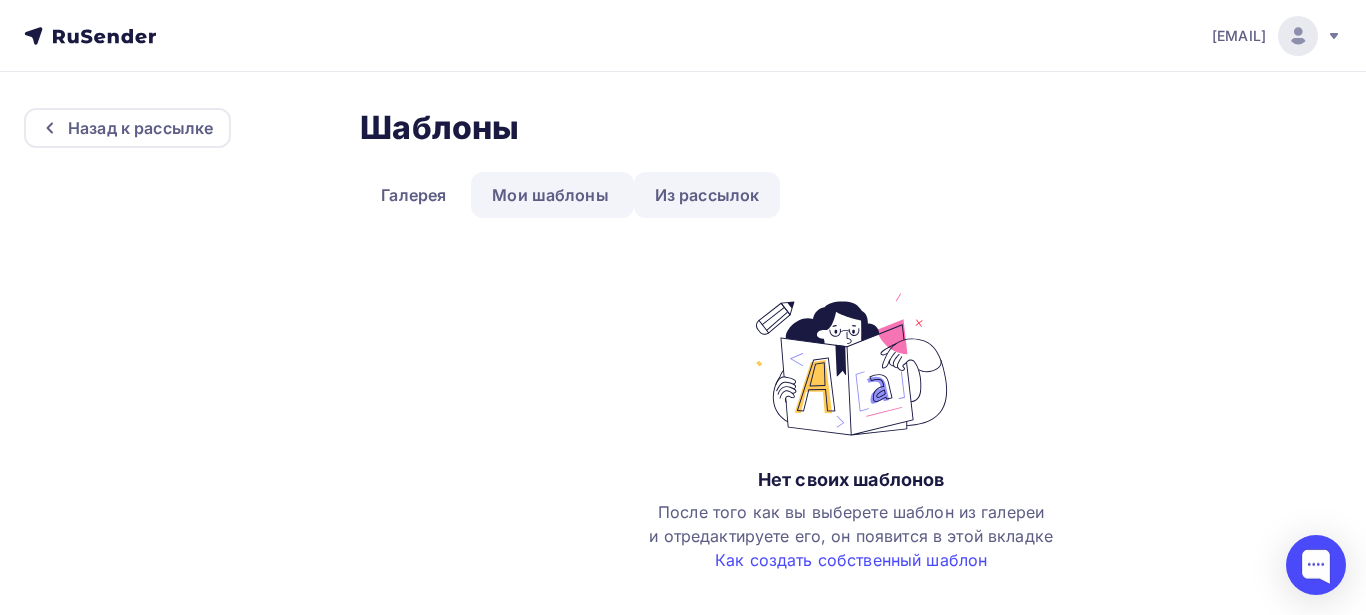 click on "Из рассылок" at bounding box center [707, 195] 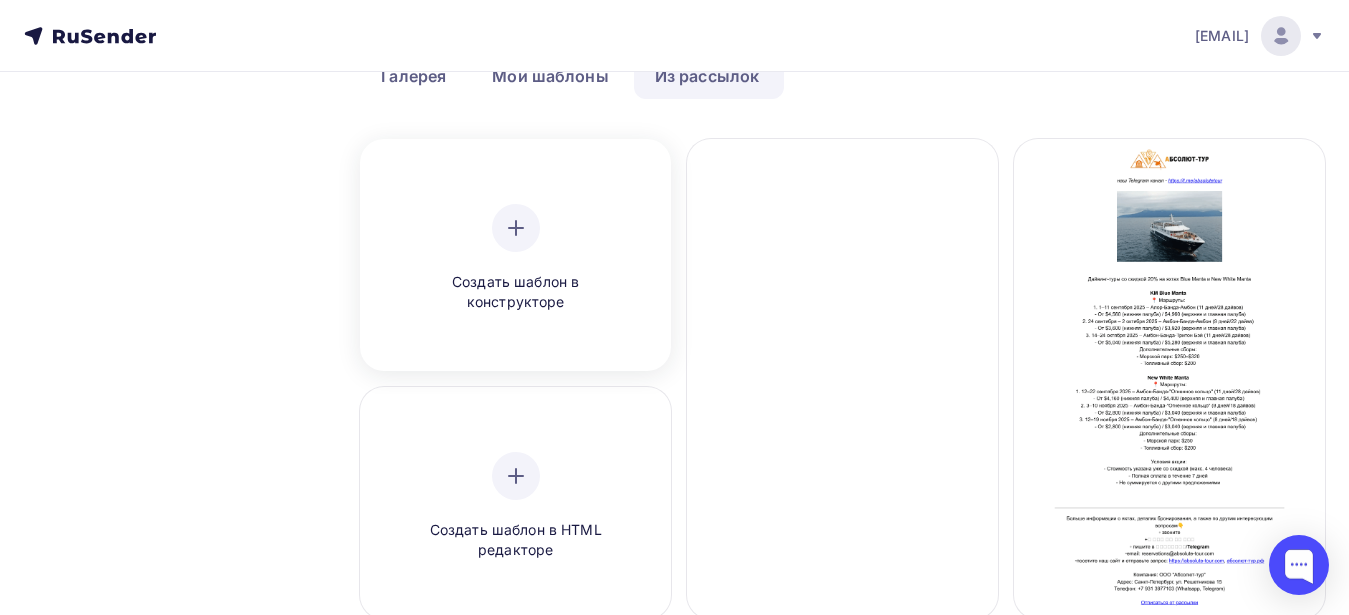 scroll, scrollTop: 204, scrollLeft: 0, axis: vertical 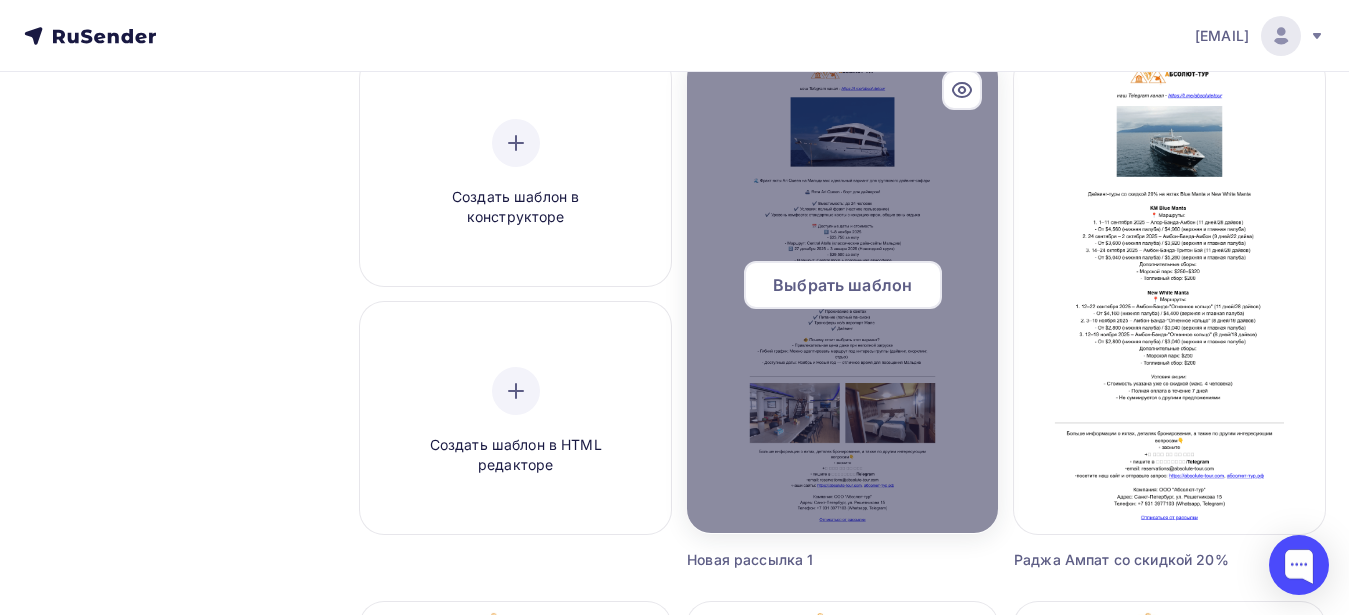 click on "Выбрать шаблон" at bounding box center (842, 285) 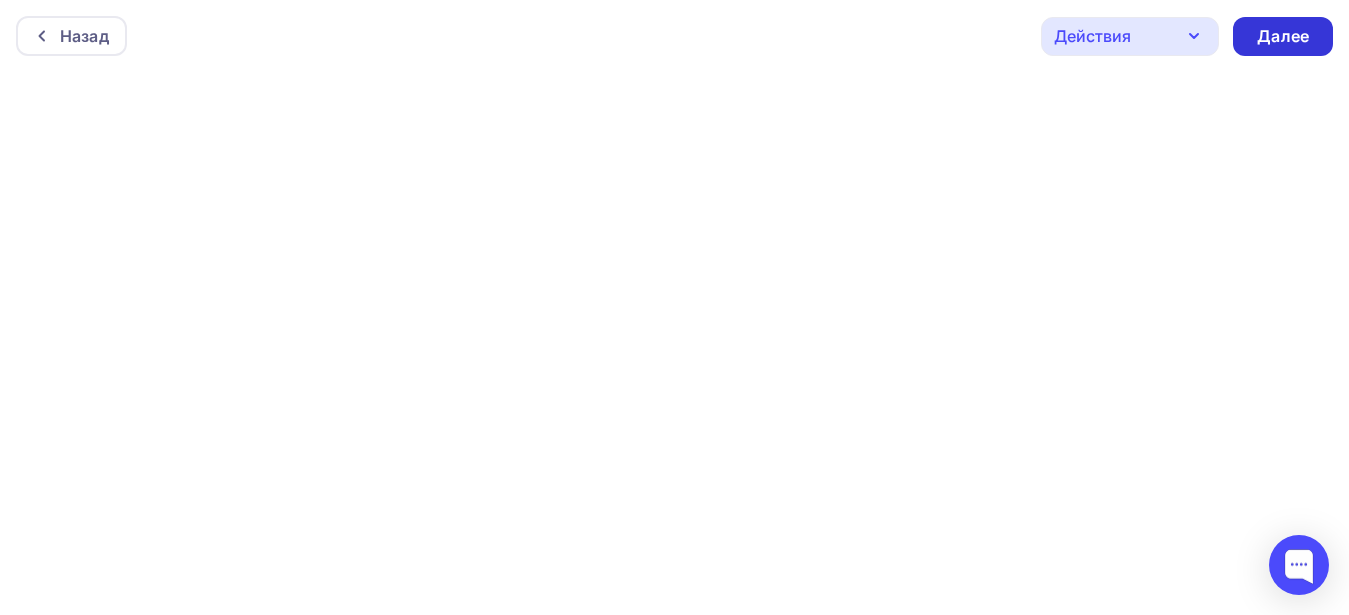 click on "Далее" at bounding box center [1283, 36] 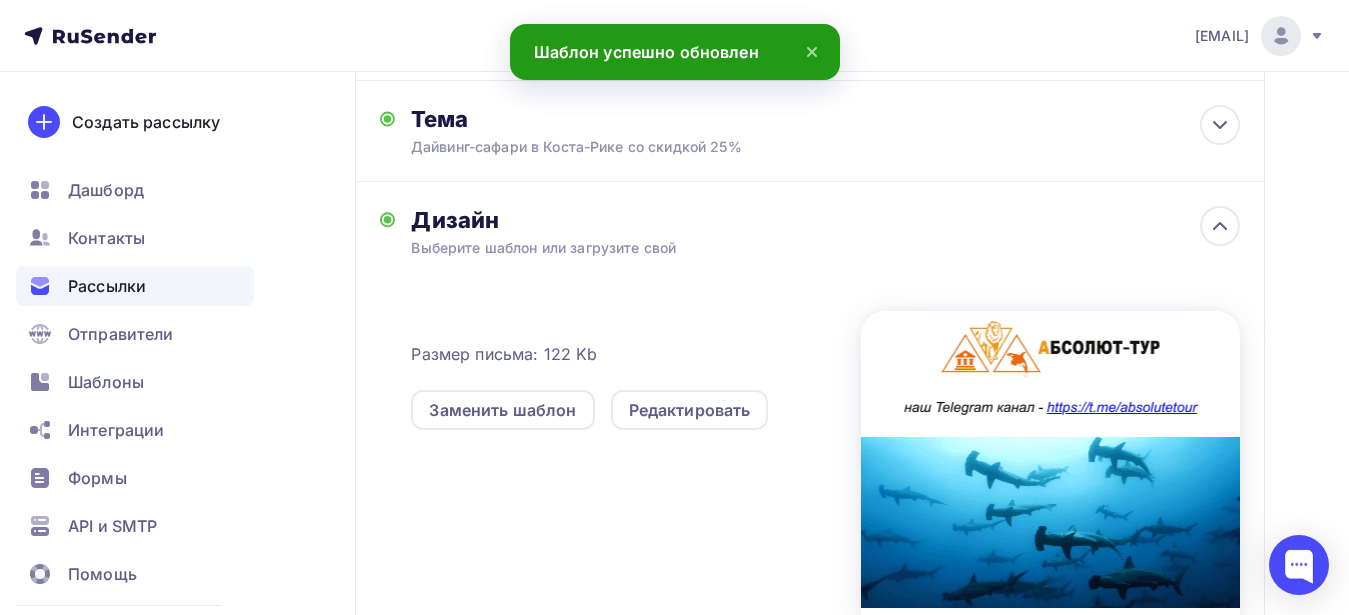 scroll, scrollTop: 0, scrollLeft: 0, axis: both 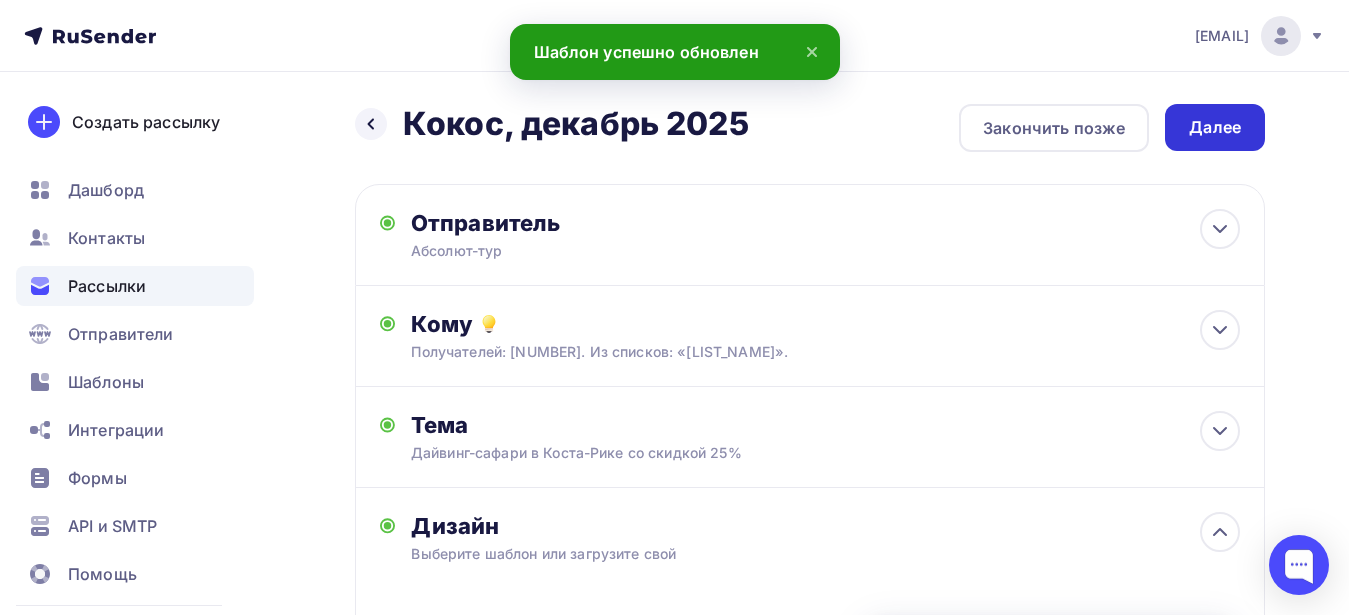 click on "Далее" at bounding box center [1215, 127] 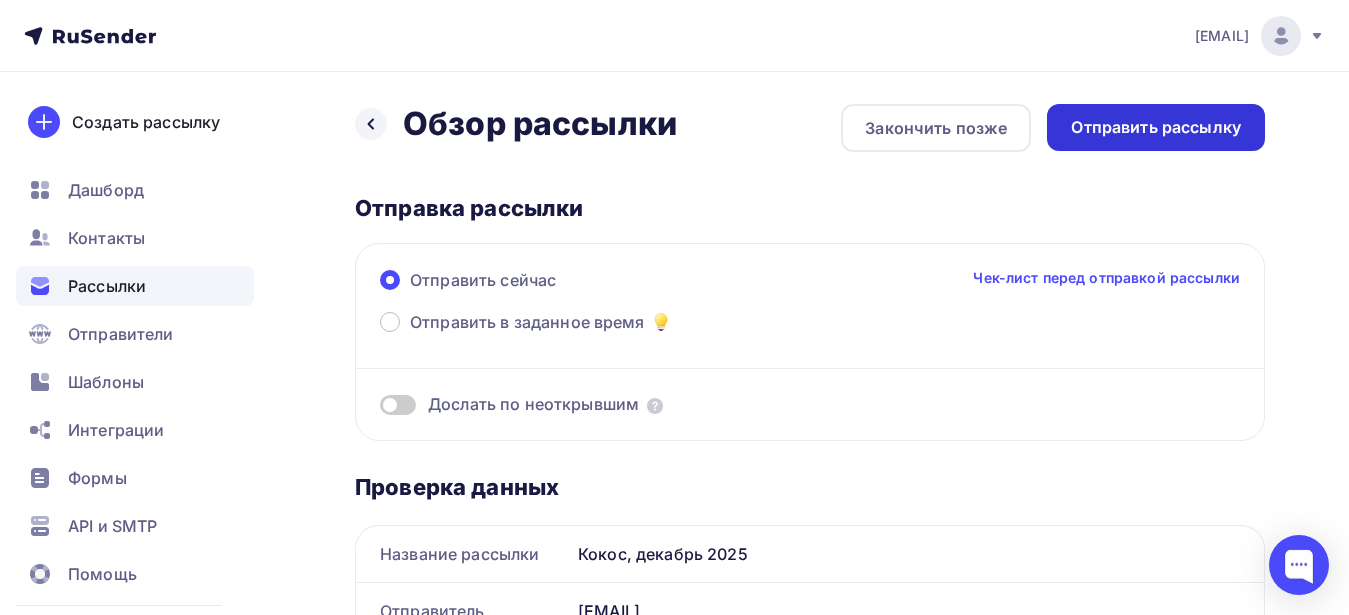 click on "Отправить рассылку" at bounding box center (1156, 127) 